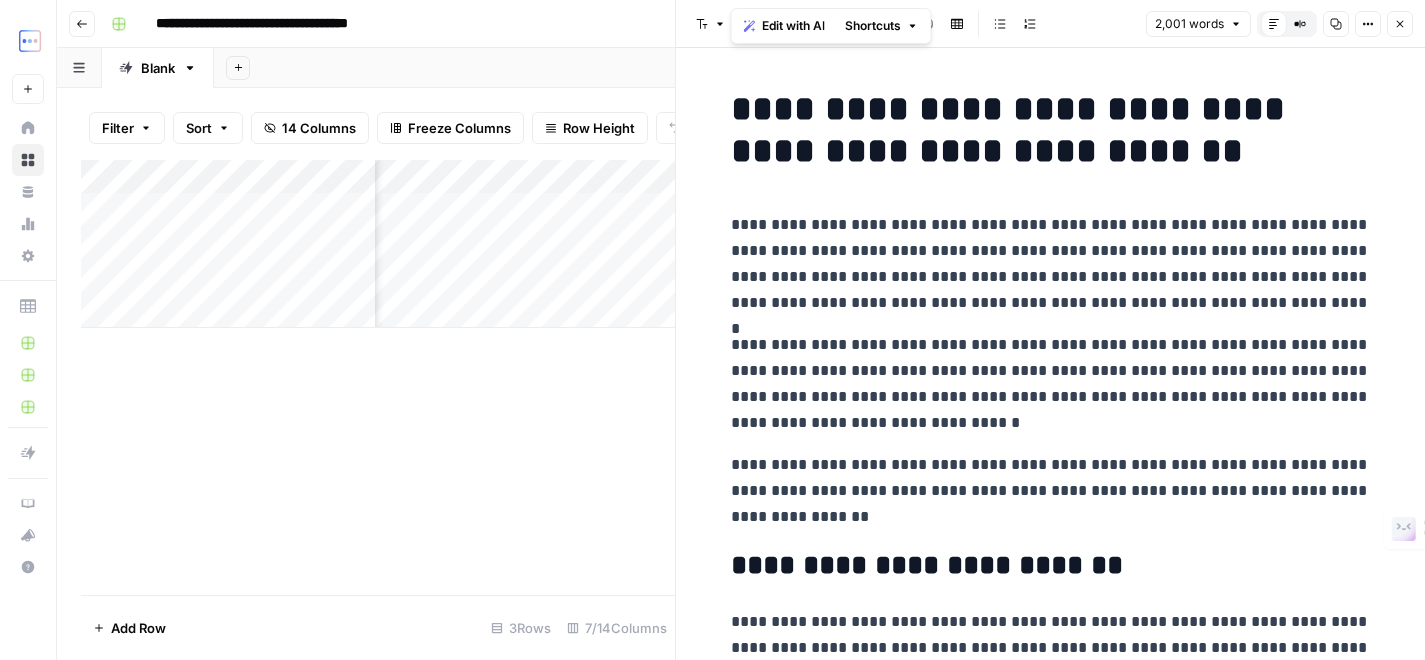scroll, scrollTop: 0, scrollLeft: 0, axis: both 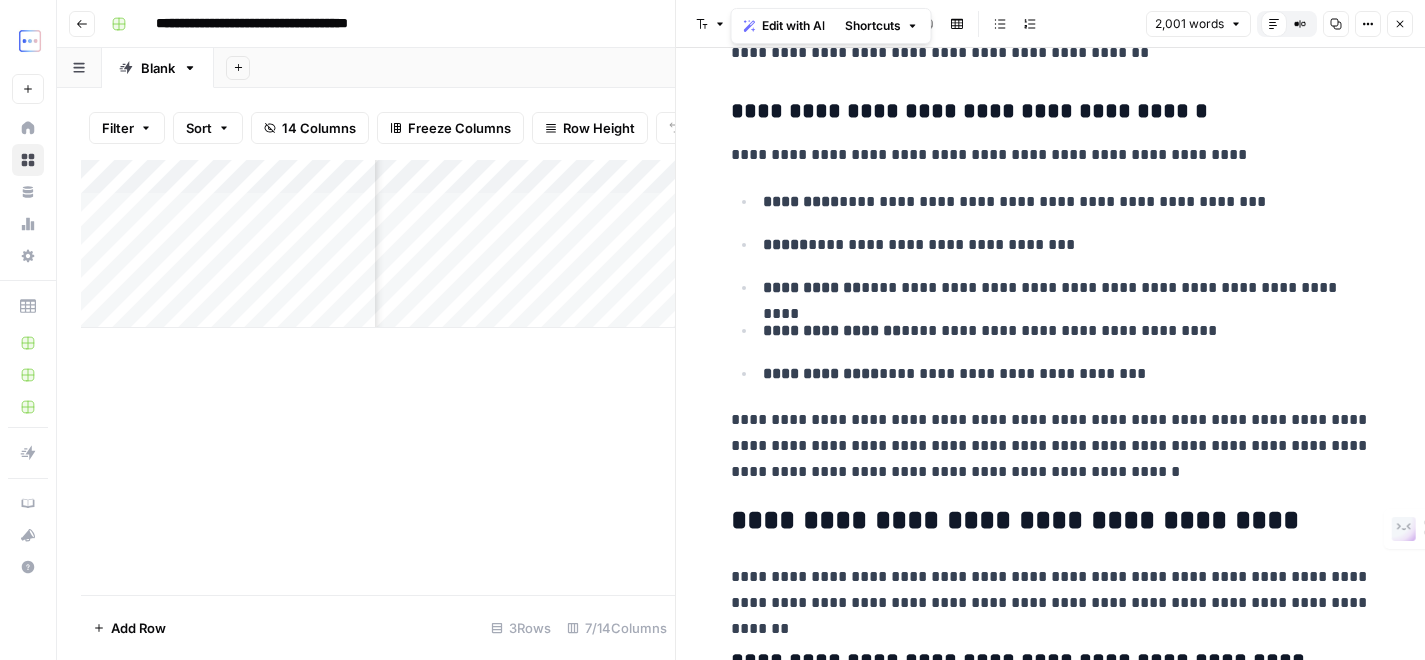 drag, startPoint x: 1393, startPoint y: 25, endPoint x: 1393, endPoint y: 40, distance: 15 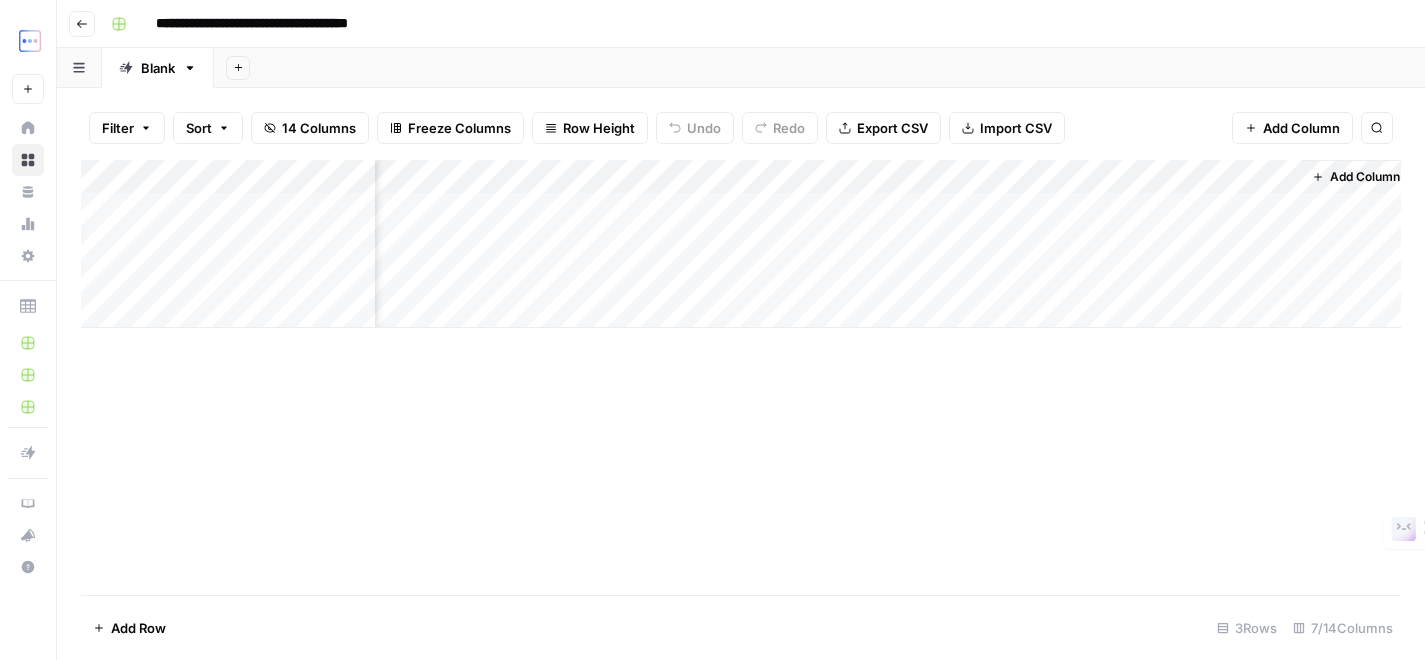 scroll, scrollTop: 0, scrollLeft: 492, axis: horizontal 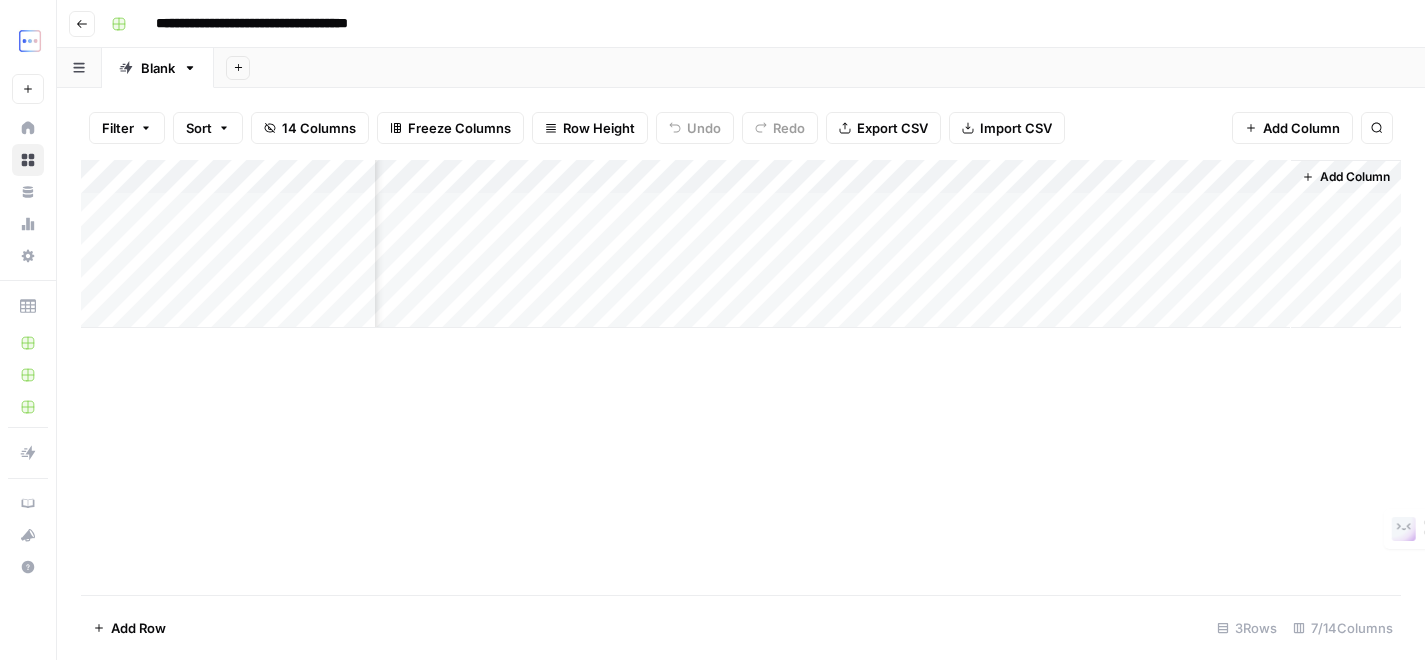click on "Add Column" at bounding box center (741, 244) 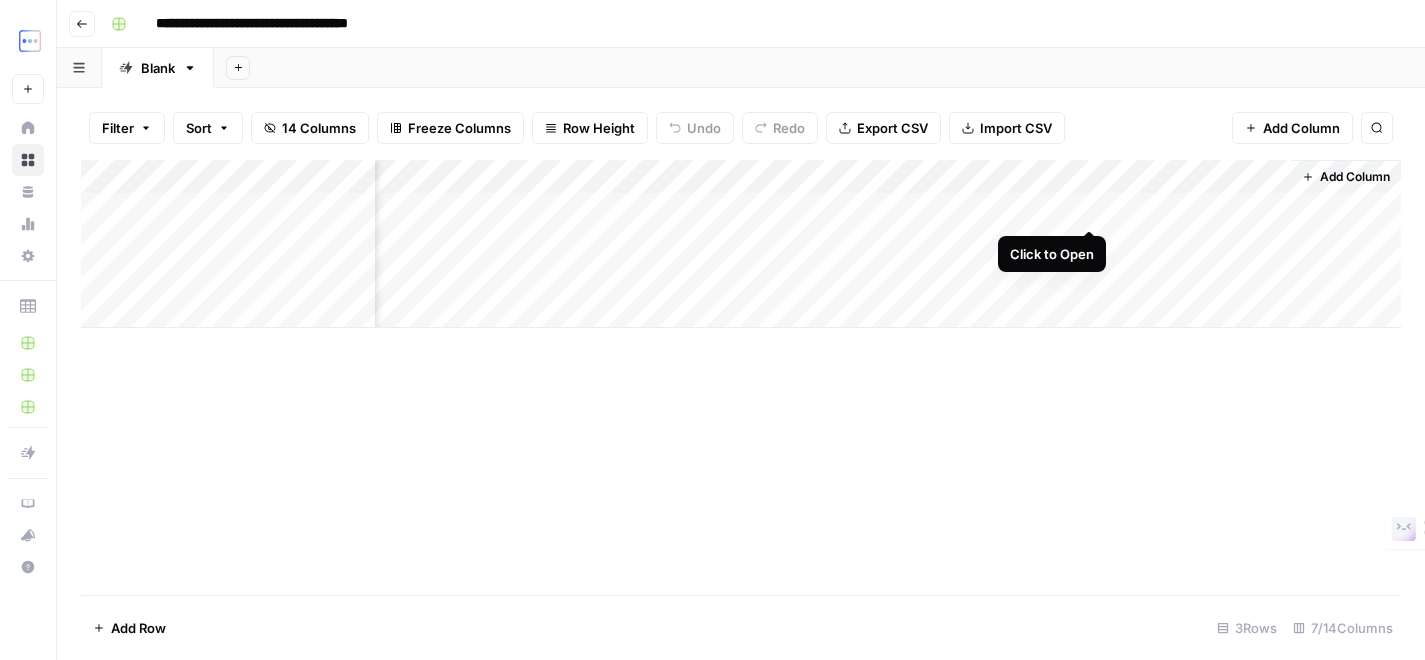 click on "Add Column" at bounding box center [741, 244] 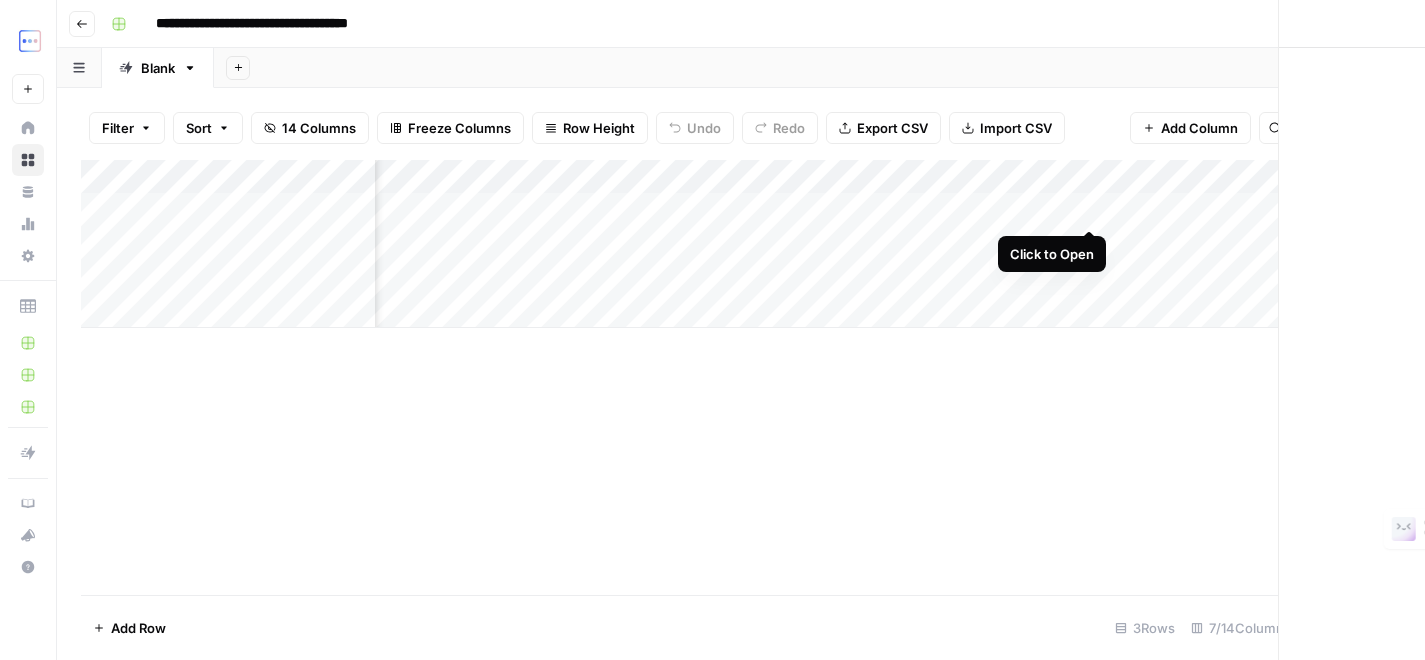 scroll, scrollTop: 0, scrollLeft: 477, axis: horizontal 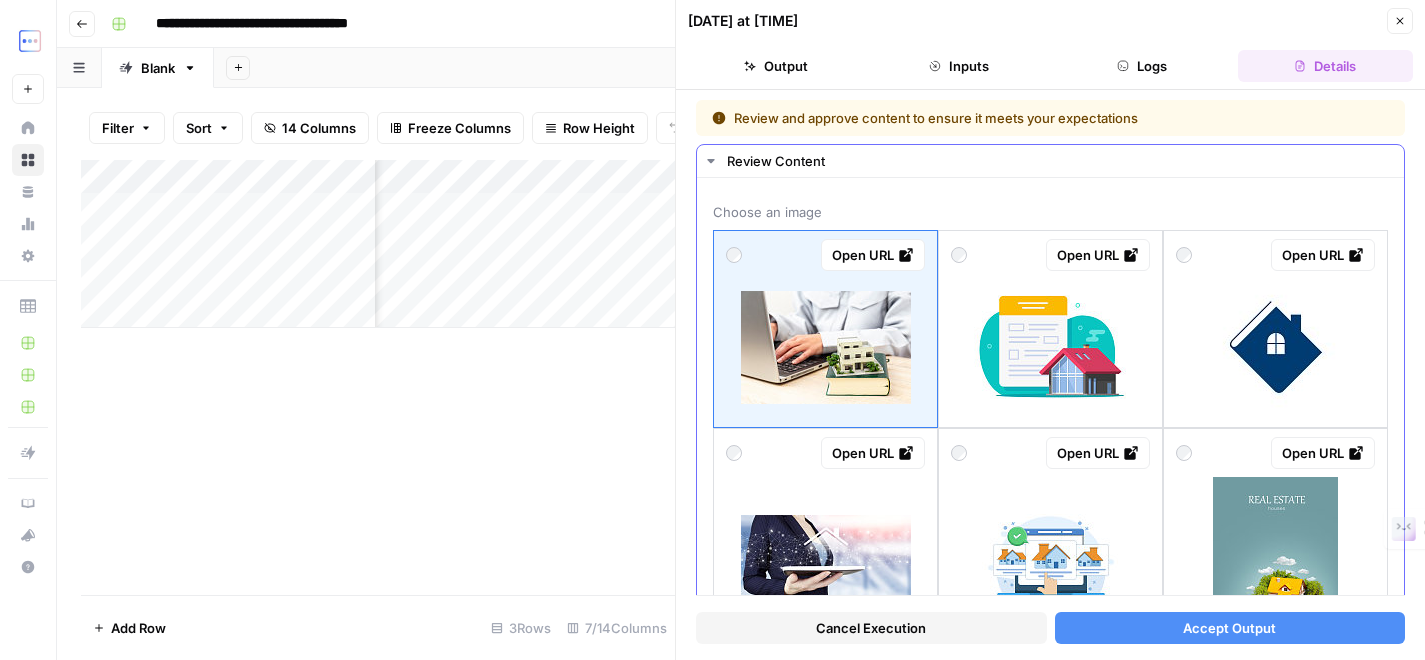 click at bounding box center (1051, 347) 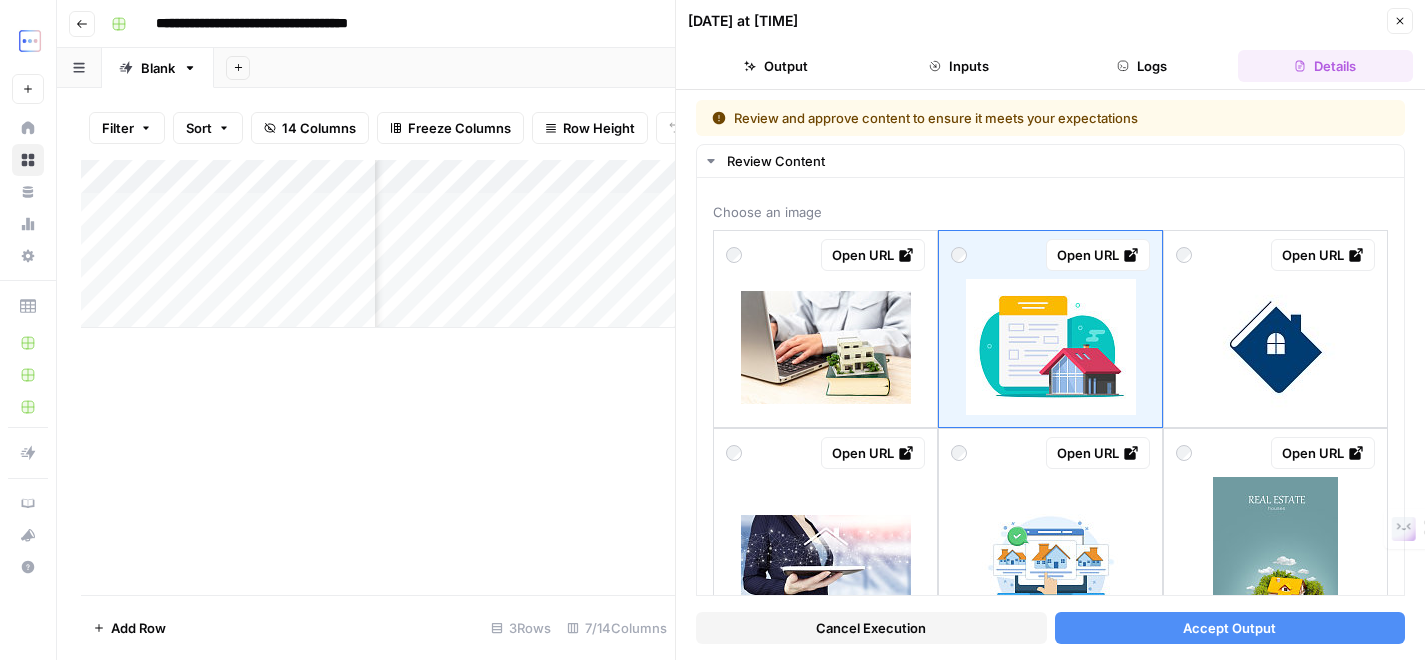 drag, startPoint x: 1142, startPoint y: 643, endPoint x: 1075, endPoint y: 568, distance: 100.56838 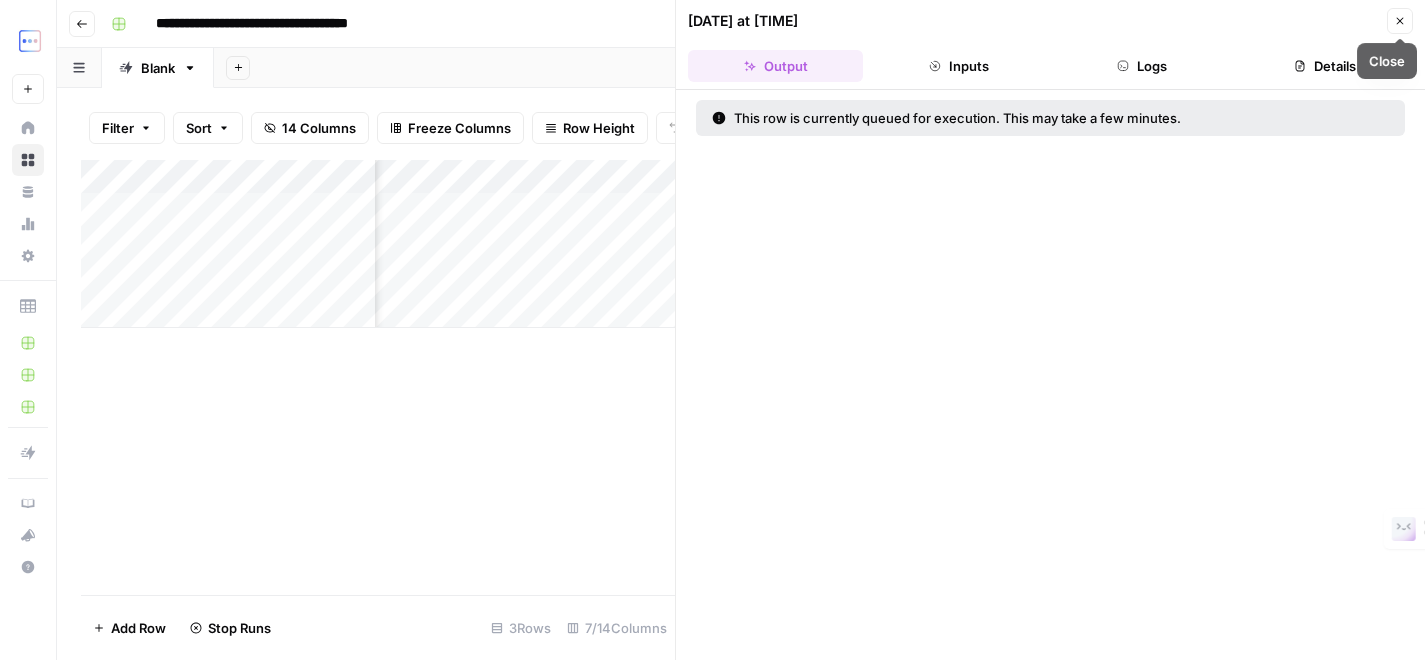 click 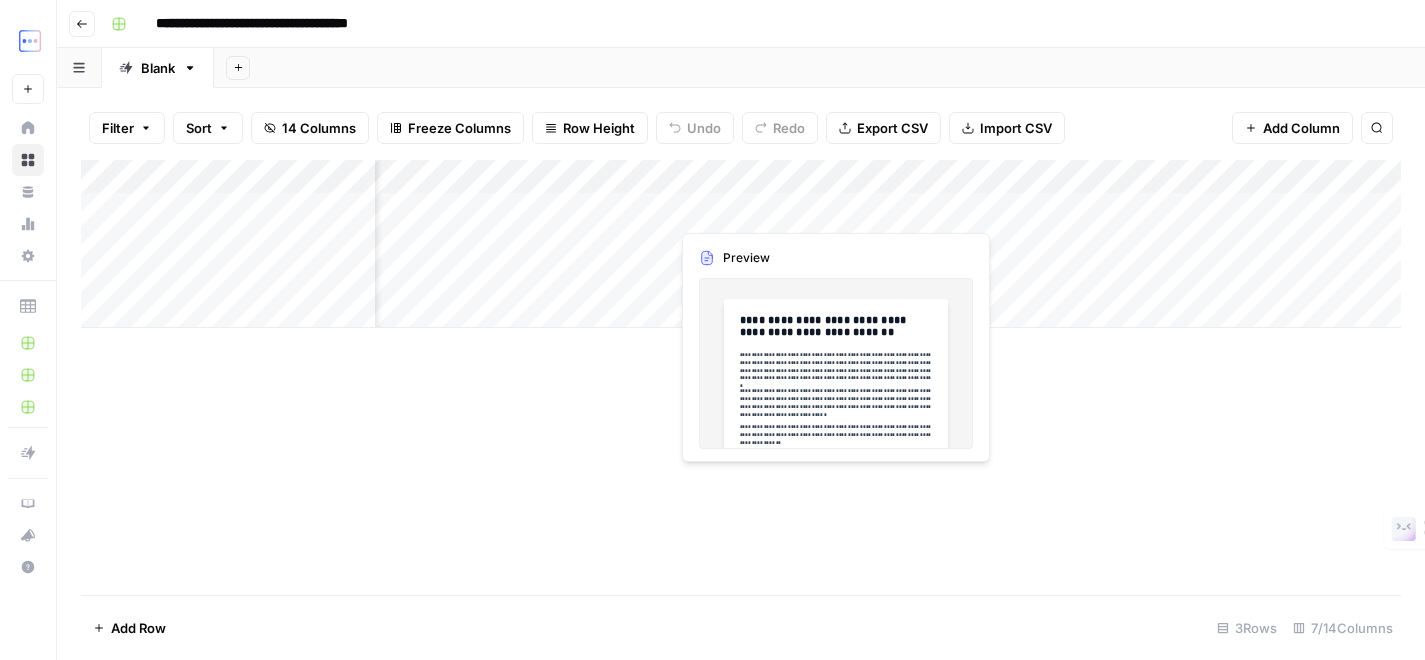 scroll, scrollTop: 0, scrollLeft: 0, axis: both 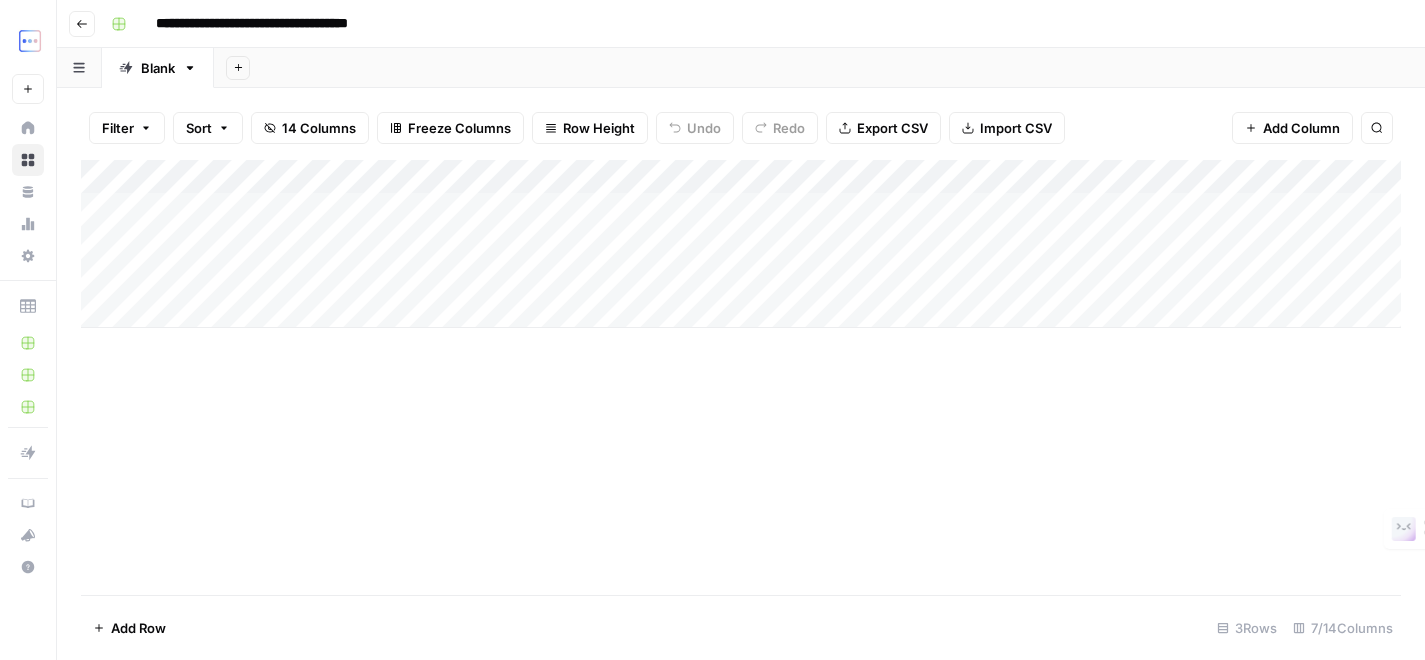 click on "Add Column" at bounding box center (741, 244) 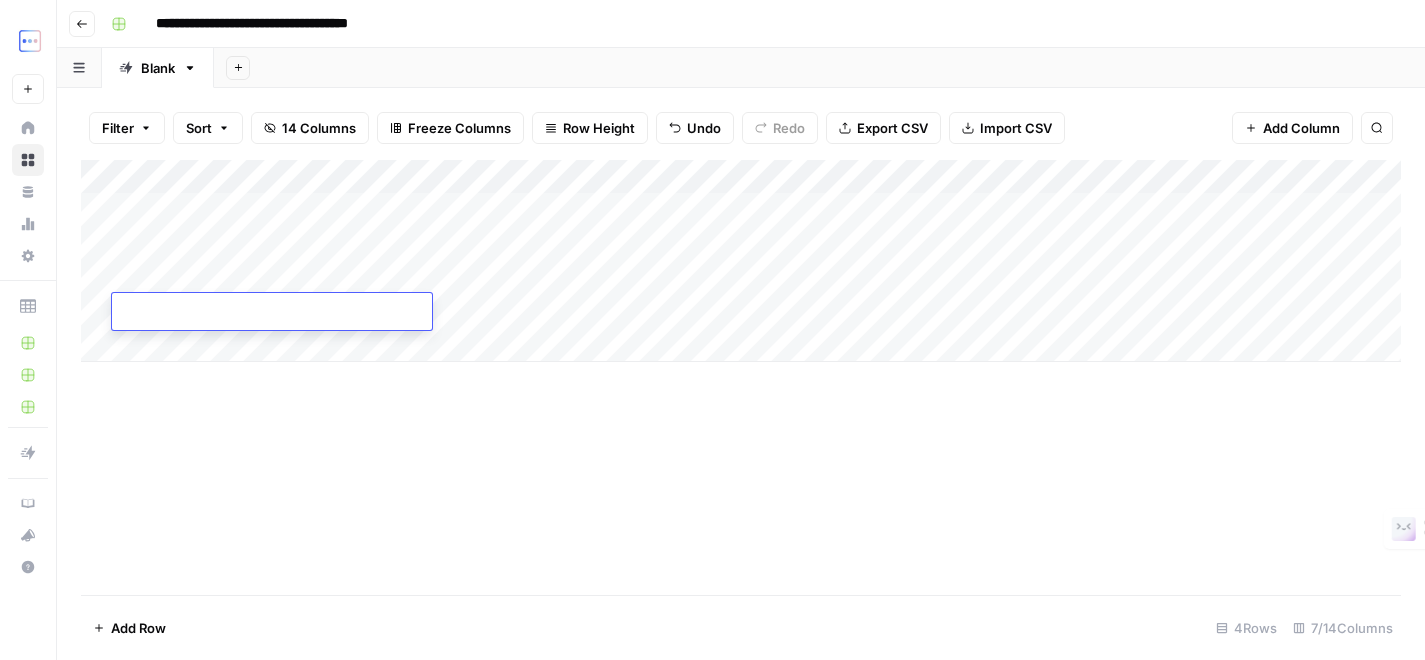 type on "**********" 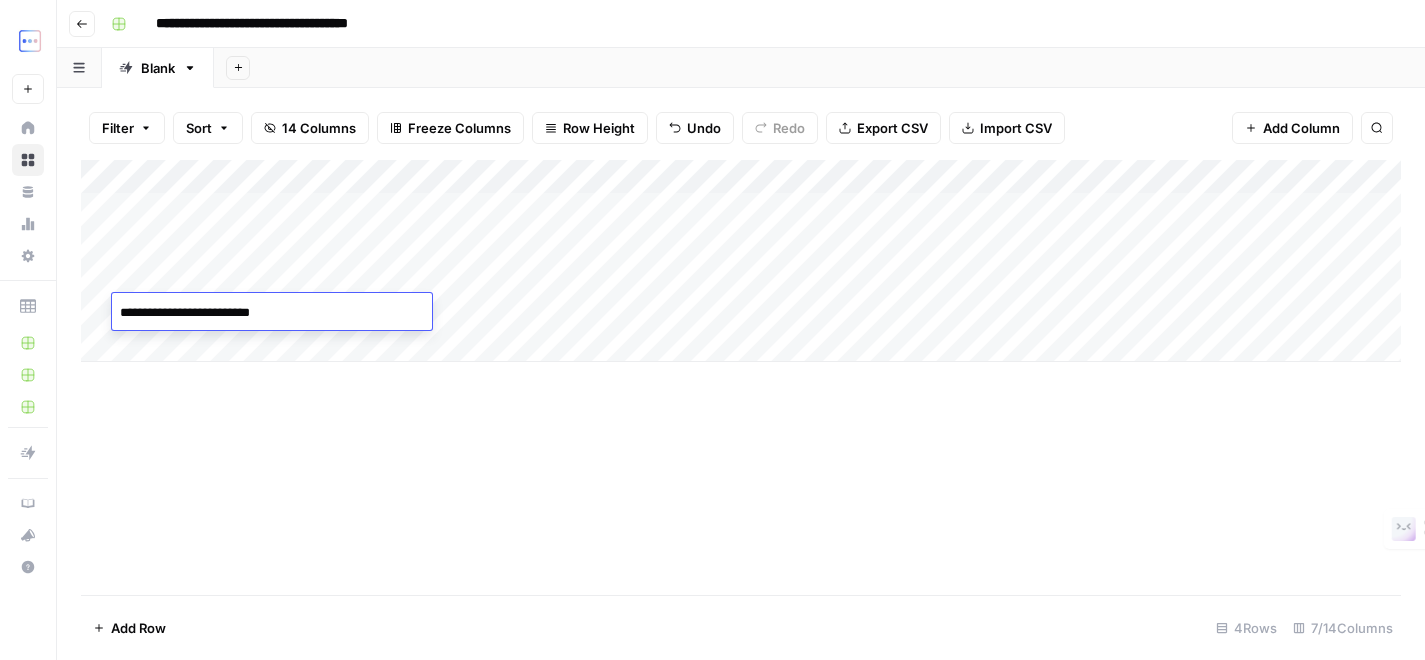 click on "Add Column" at bounding box center (741, 377) 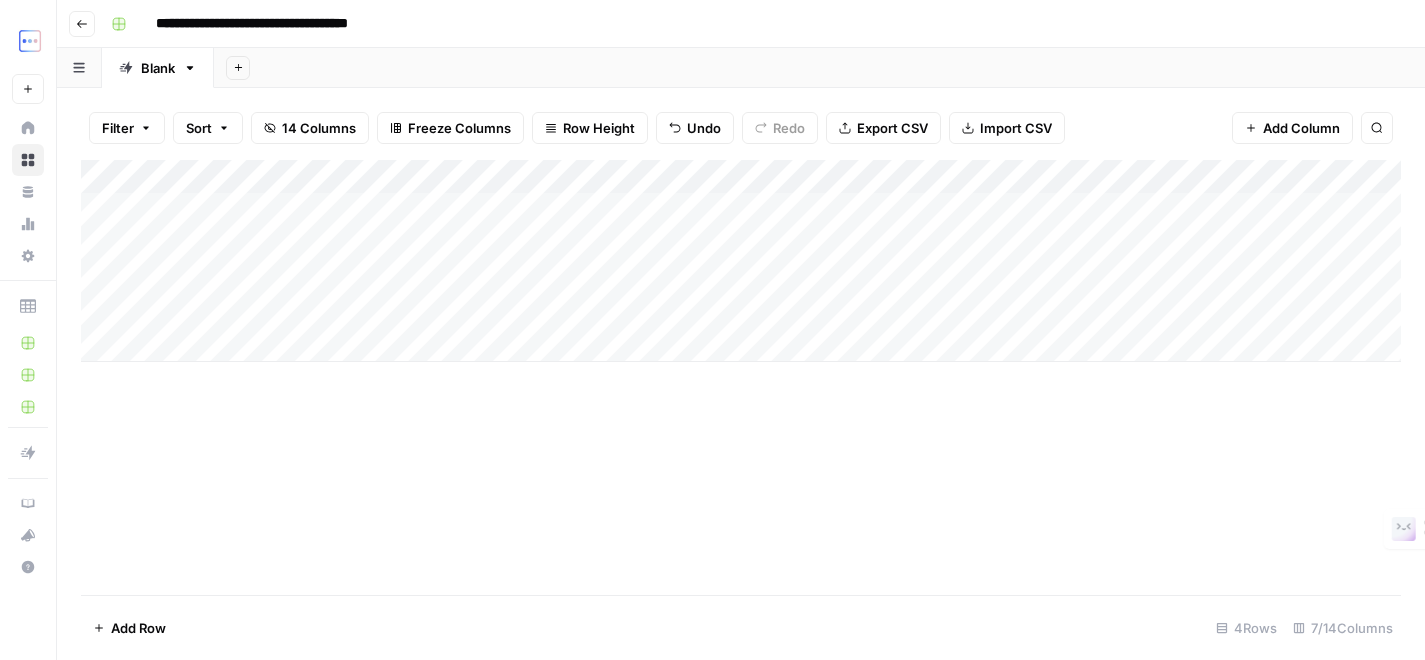click on "Add Column" at bounding box center (741, 261) 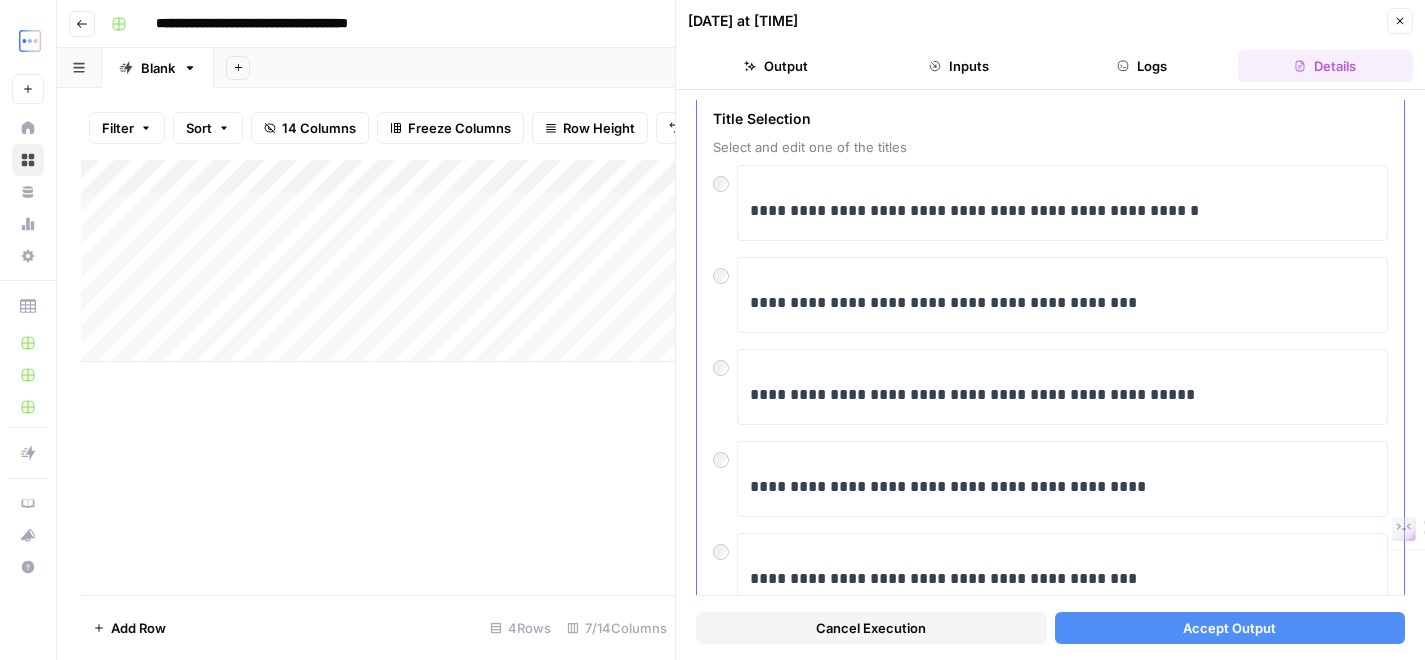 scroll, scrollTop: 89, scrollLeft: 0, axis: vertical 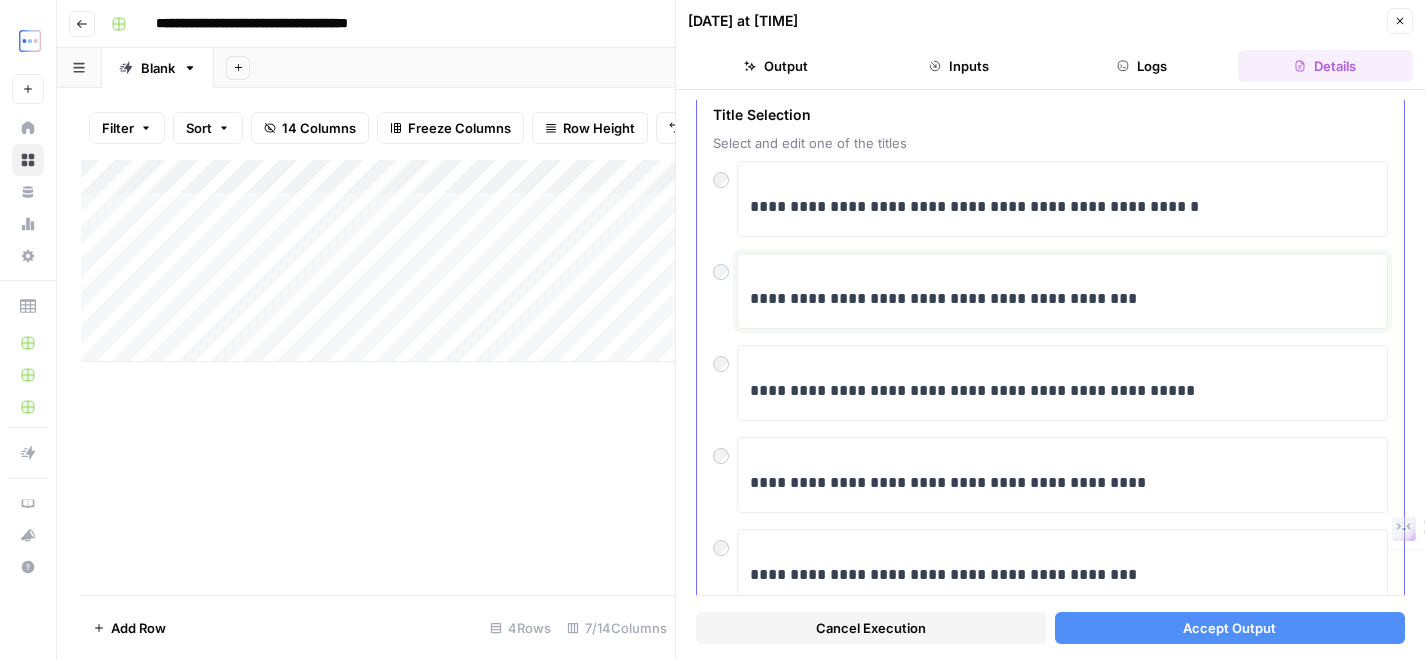 click on "**********" at bounding box center (1062, 299) 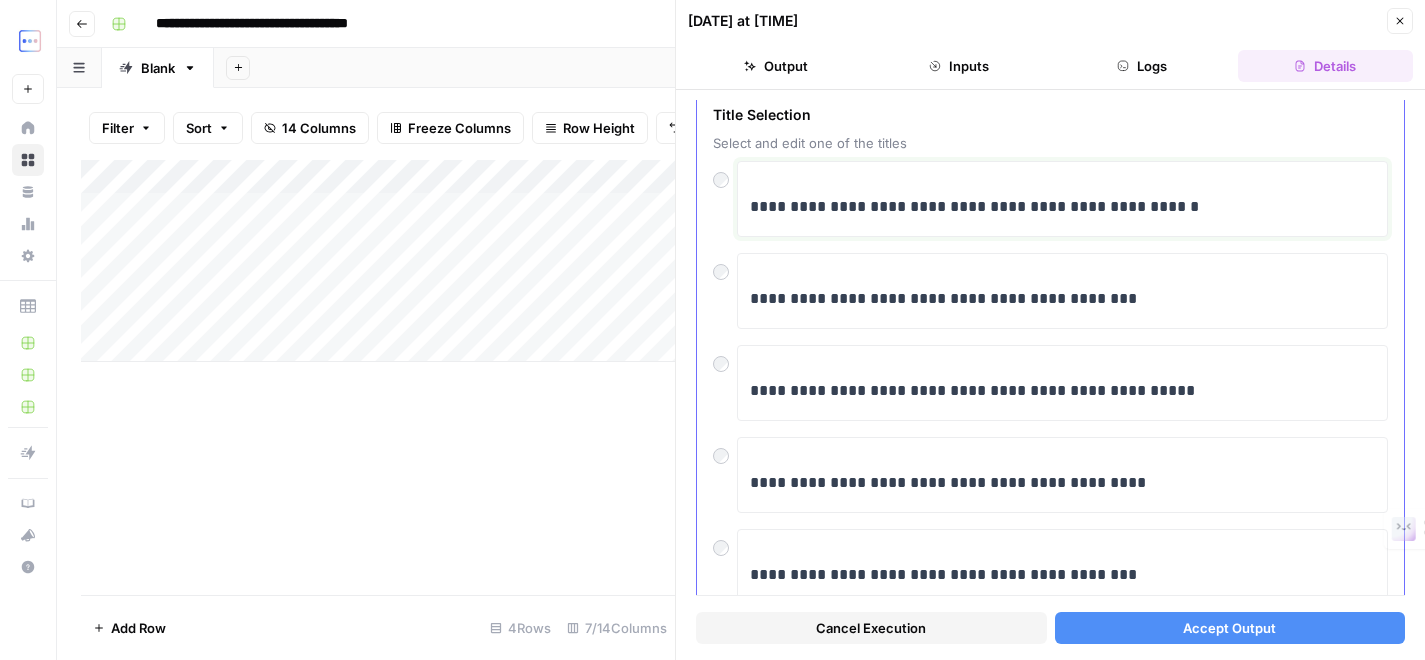 click on "**********" at bounding box center [1062, 199] 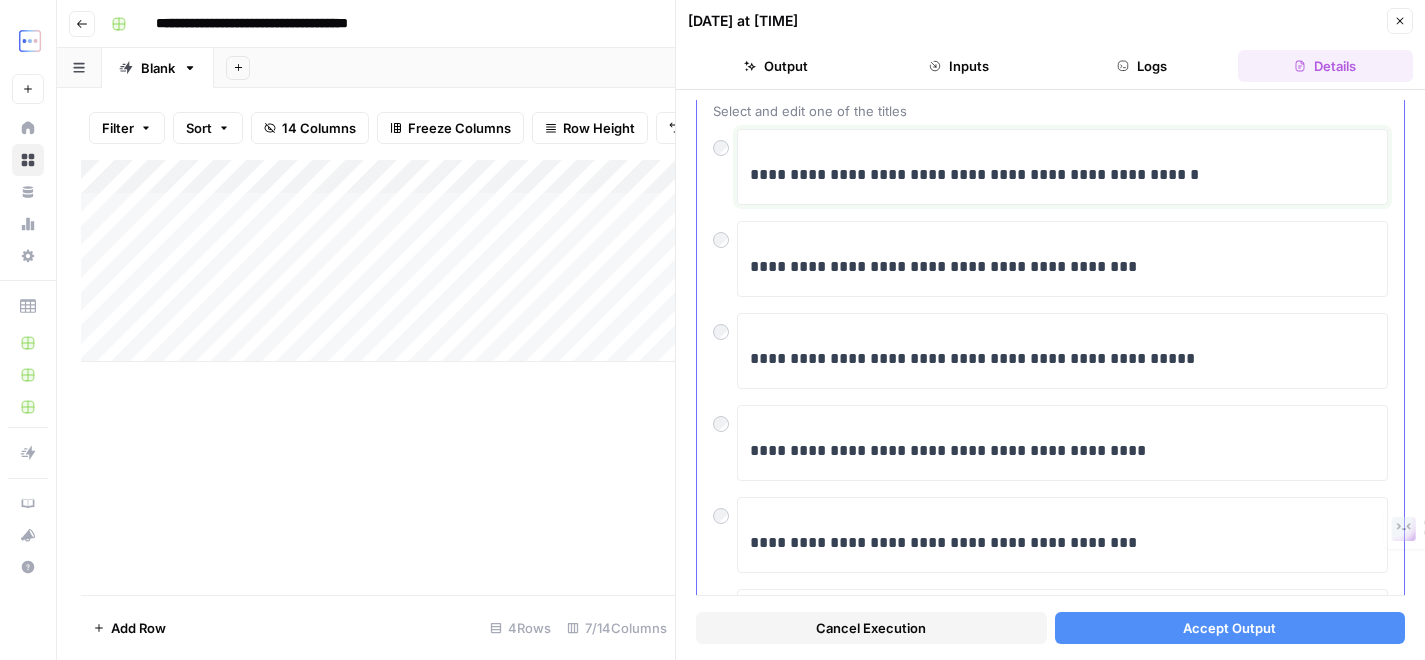 scroll, scrollTop: 0, scrollLeft: 0, axis: both 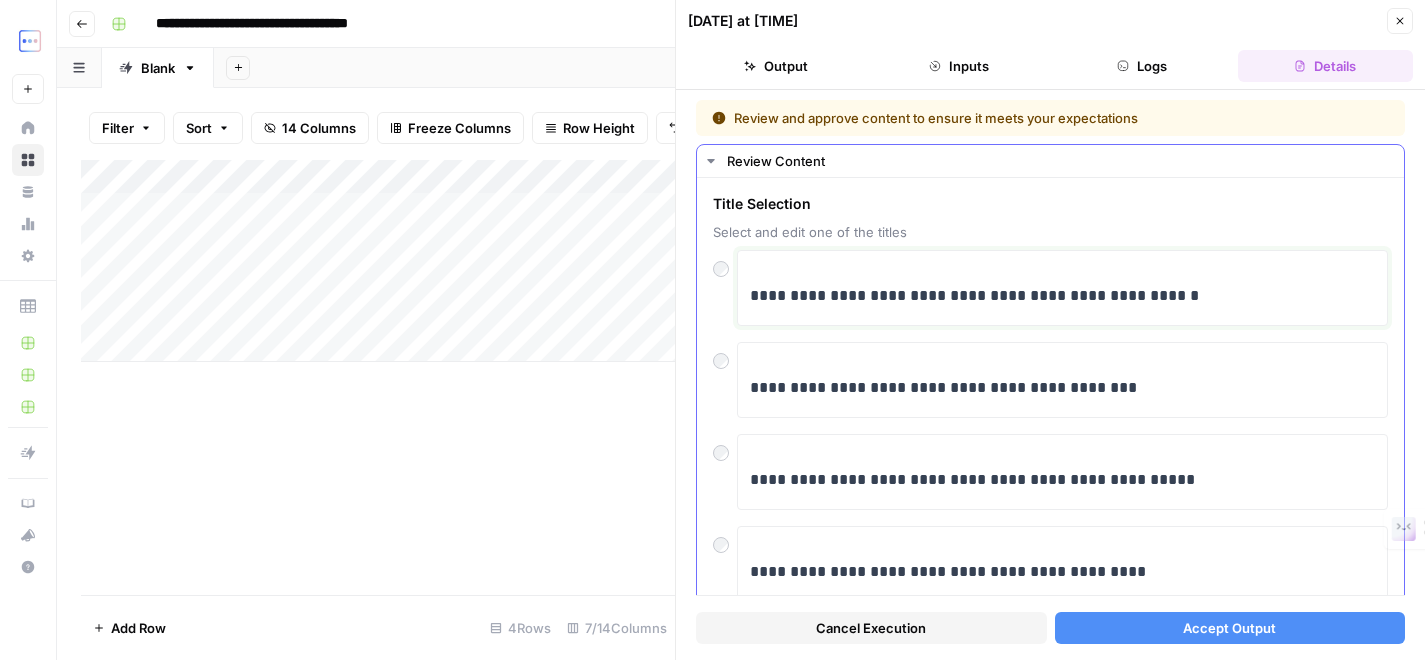 click on "**********" at bounding box center (1062, 288) 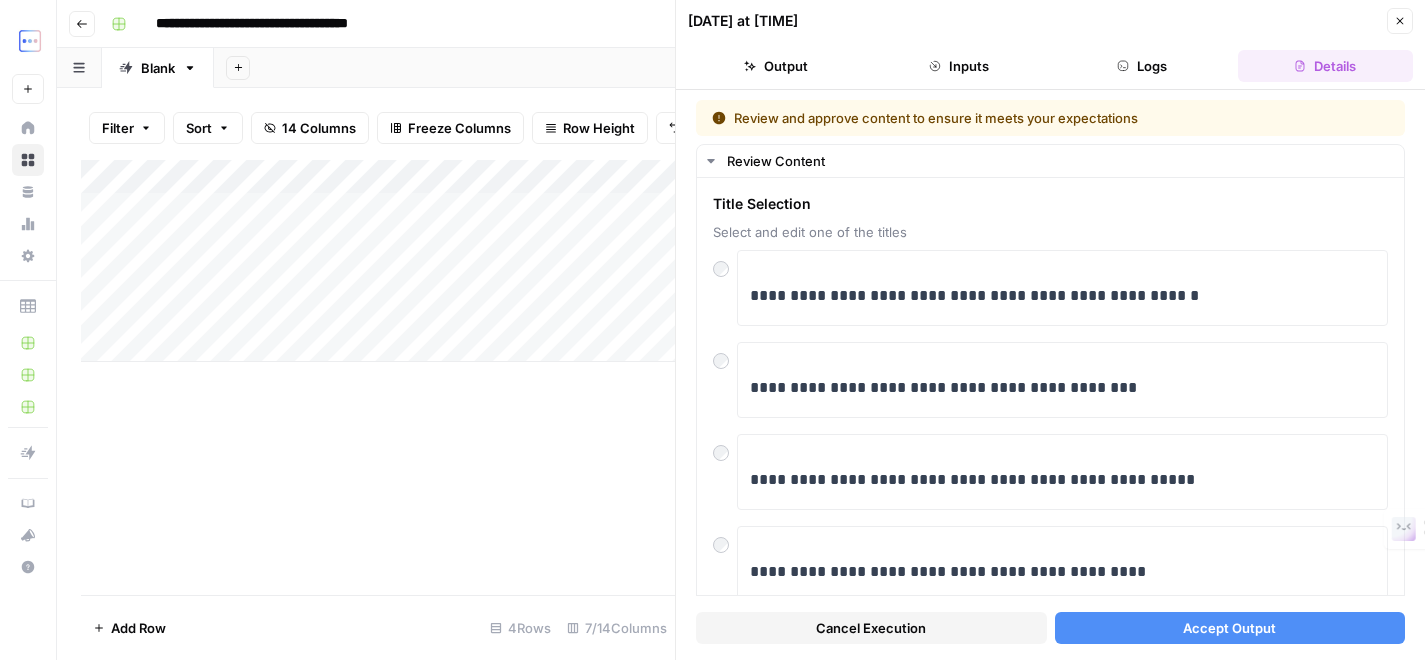 click on "Accept Output" at bounding box center [1230, 628] 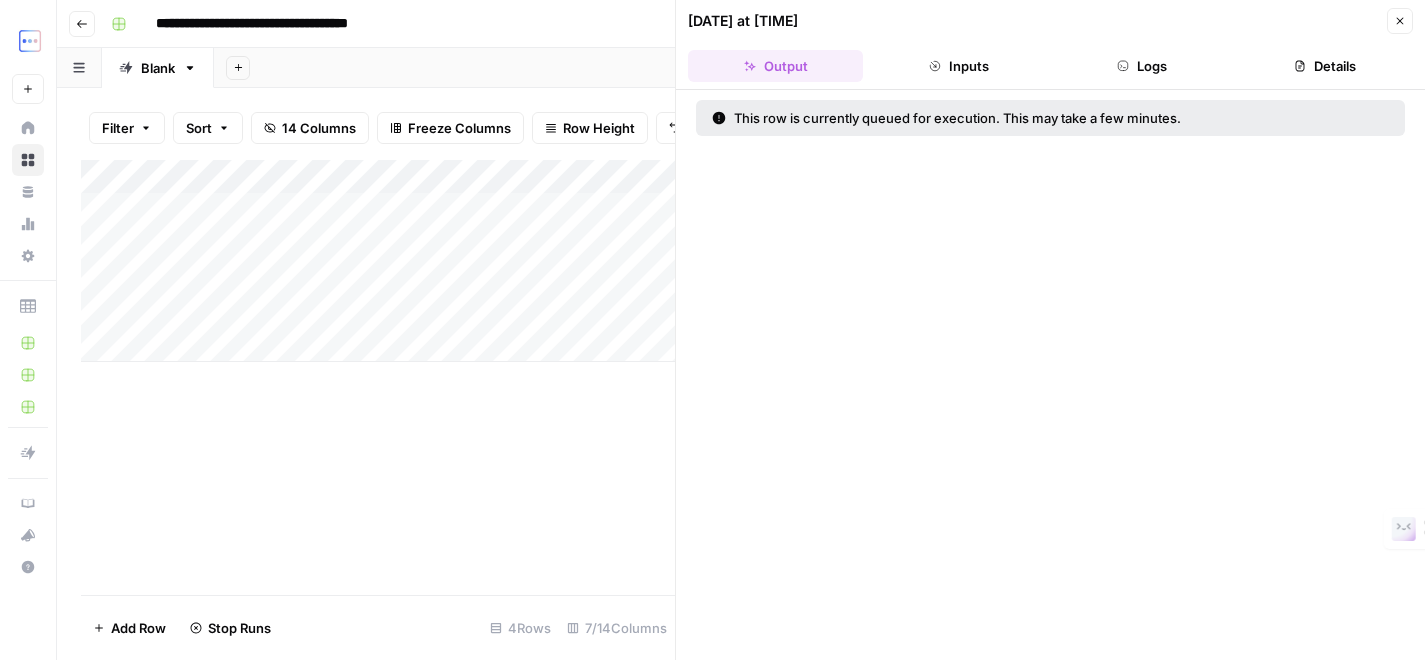 click 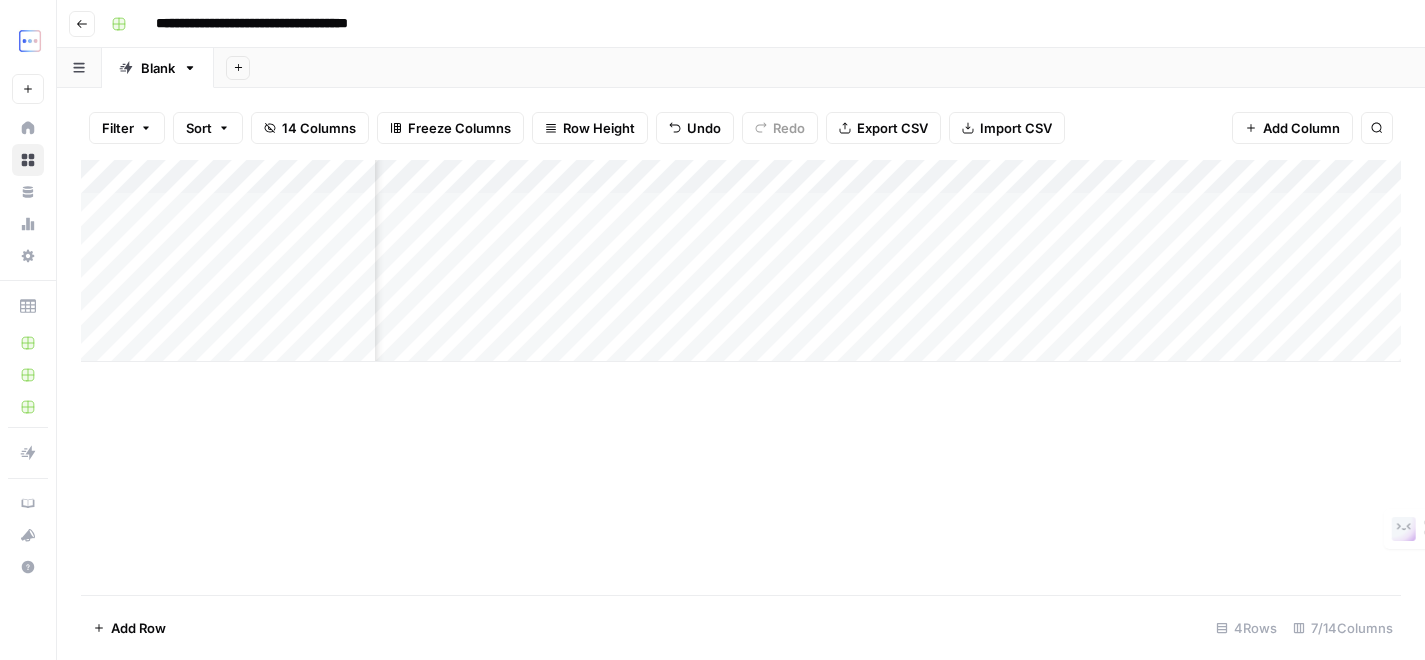 scroll, scrollTop: 0, scrollLeft: 0, axis: both 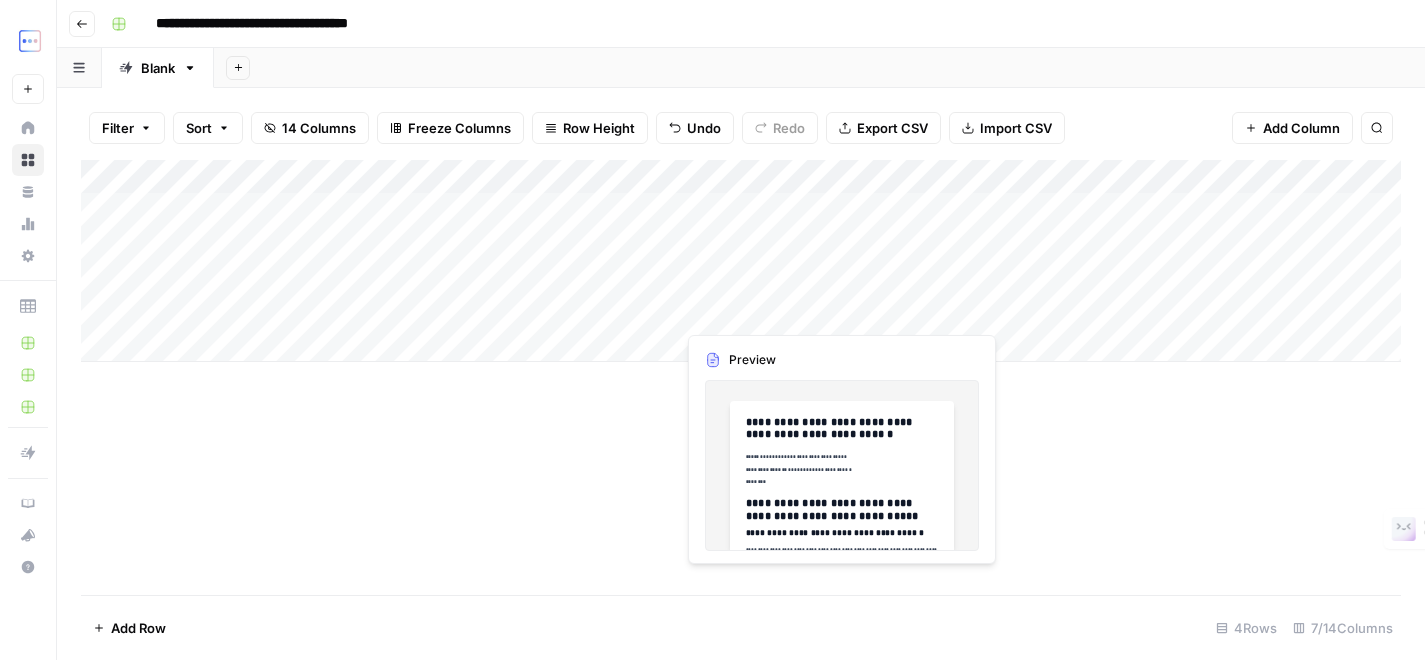 click on "Add Column" at bounding box center [741, 261] 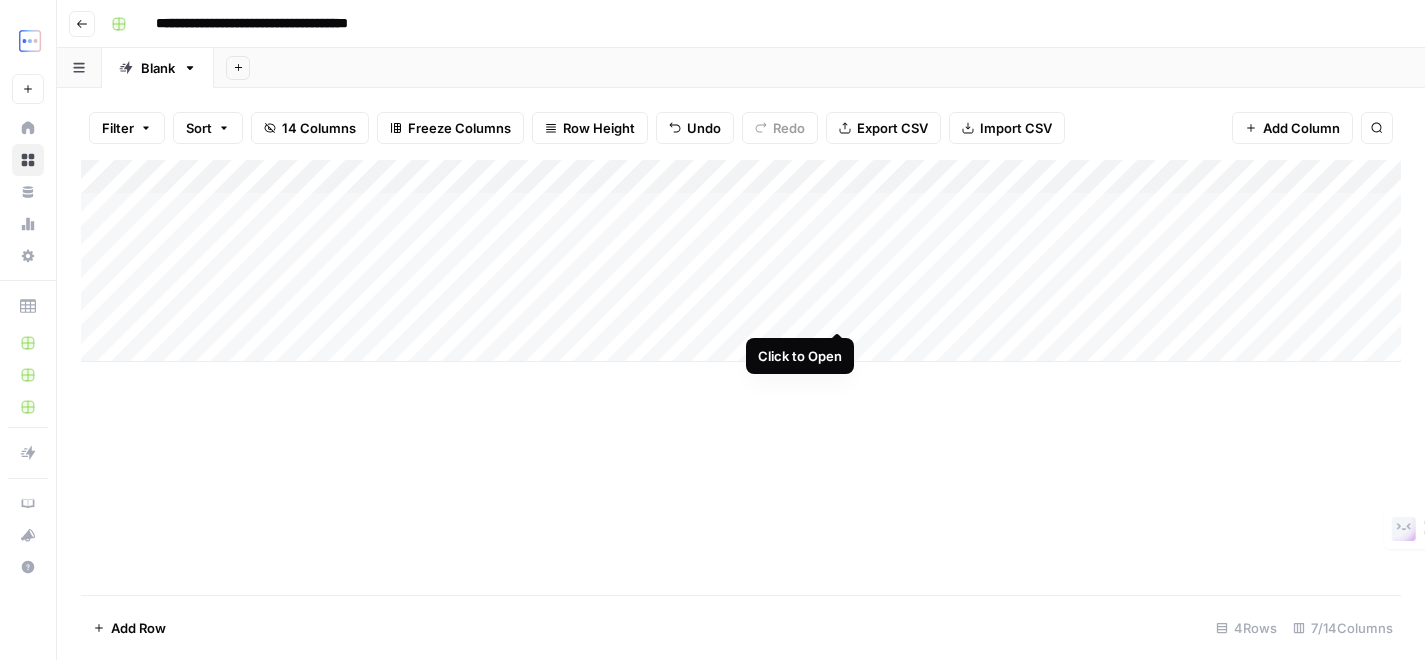 click on "Add Column" at bounding box center (741, 261) 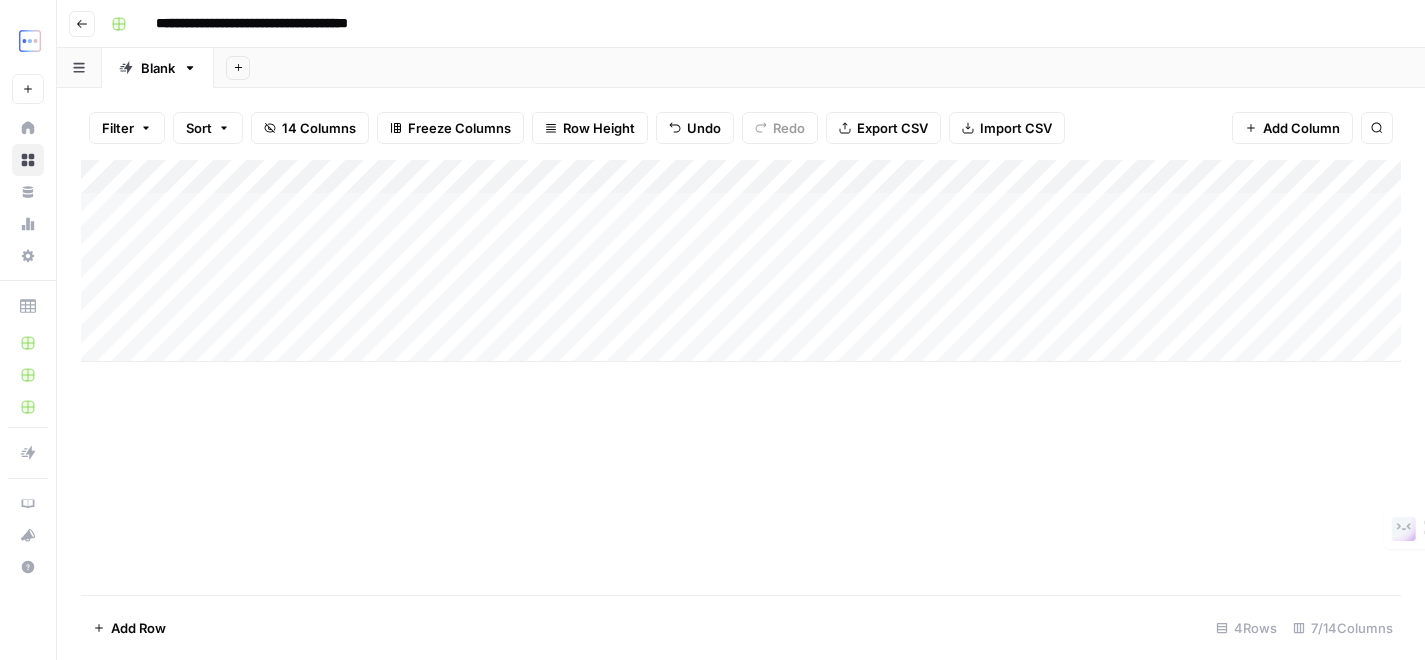 click on "Add Column" at bounding box center [741, 261] 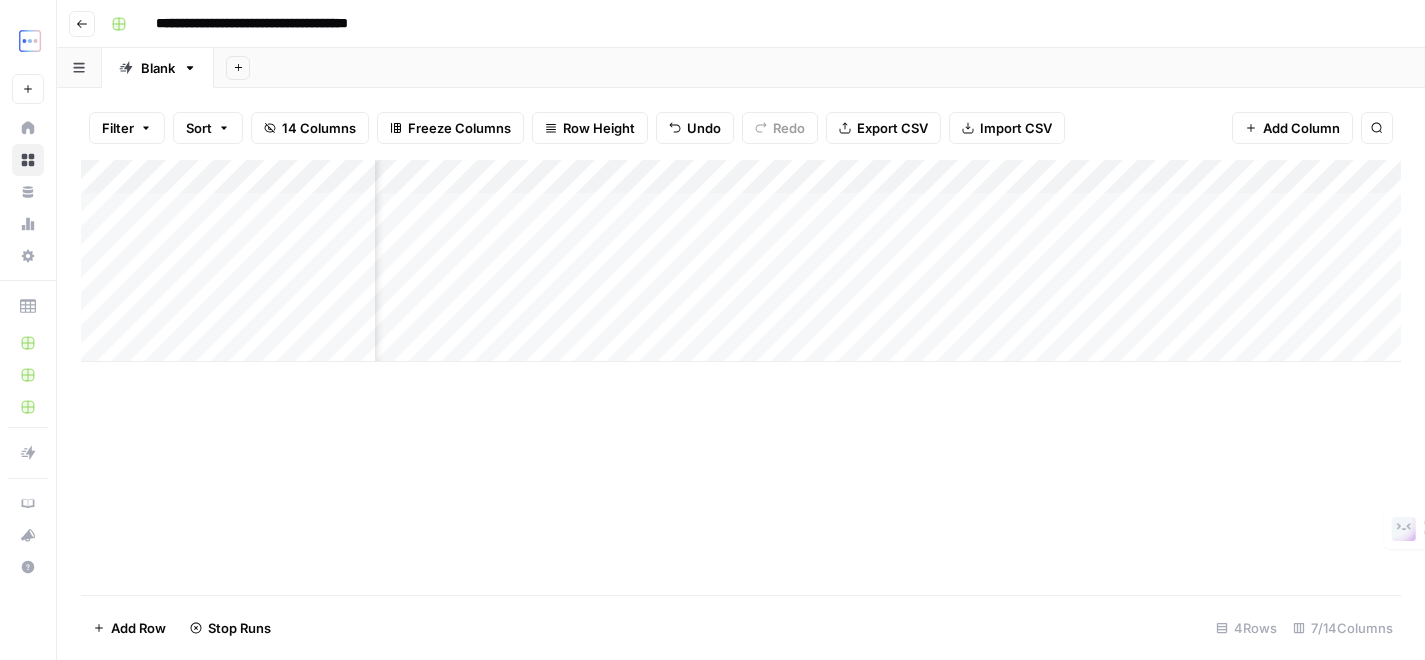 scroll, scrollTop: 0, scrollLeft: 183, axis: horizontal 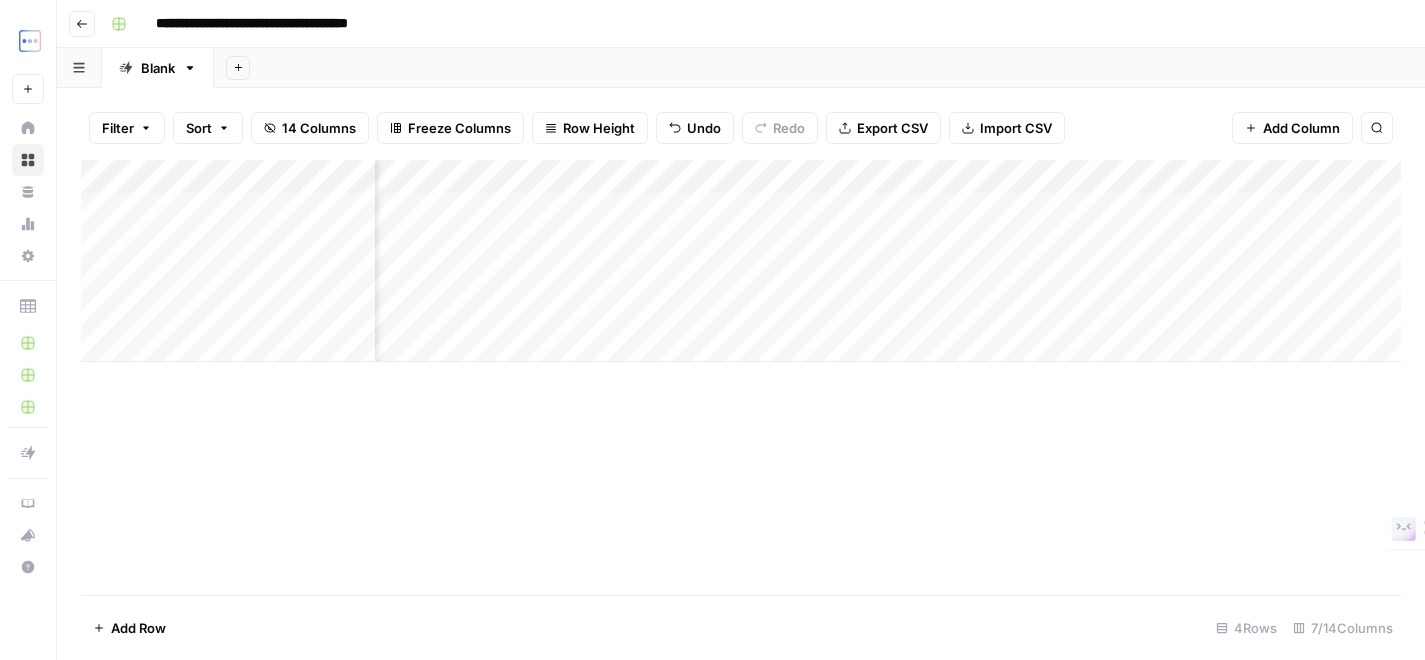 click on "Add Column" at bounding box center (741, 261) 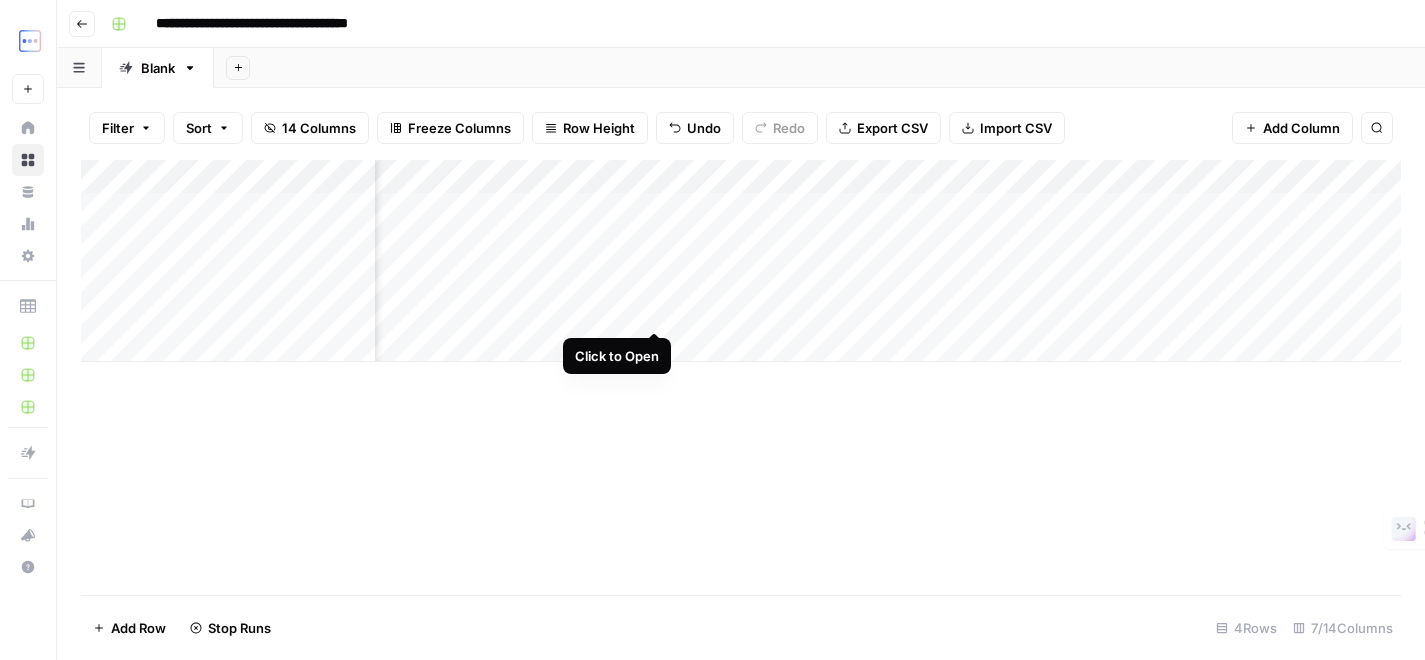 click on "Add Column" at bounding box center (741, 261) 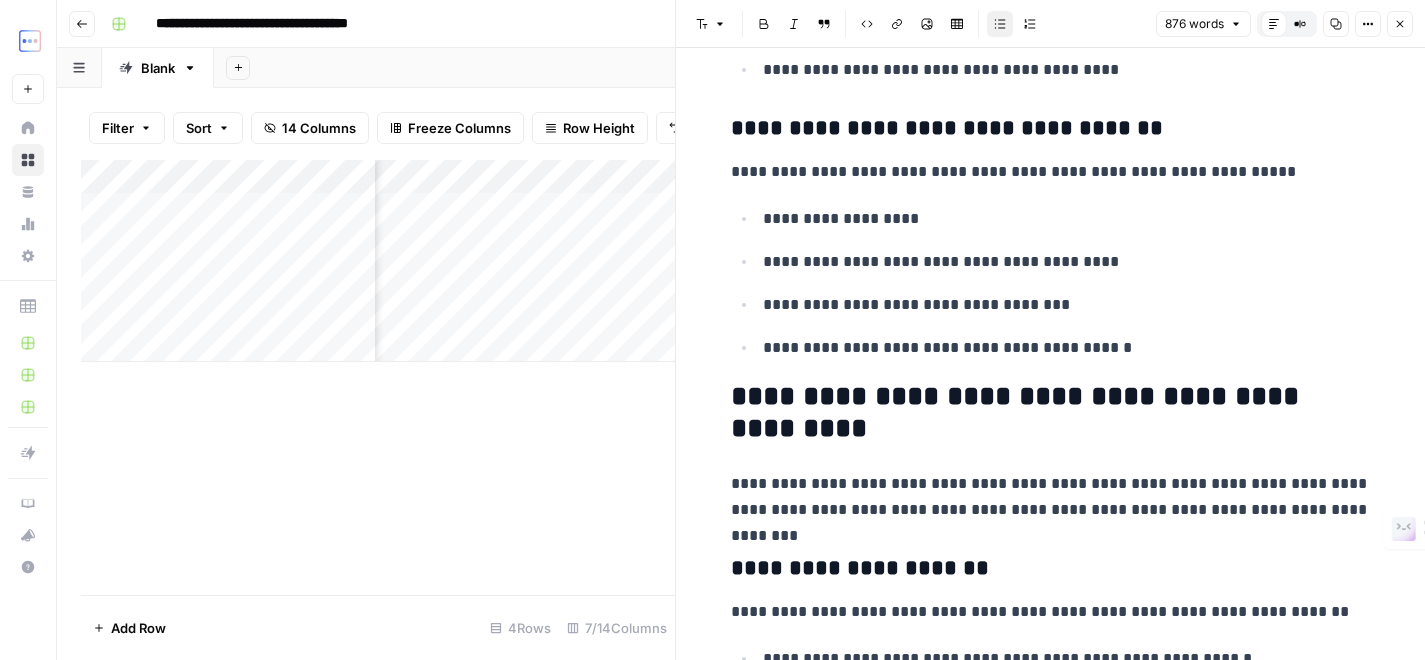 scroll, scrollTop: 2452, scrollLeft: 0, axis: vertical 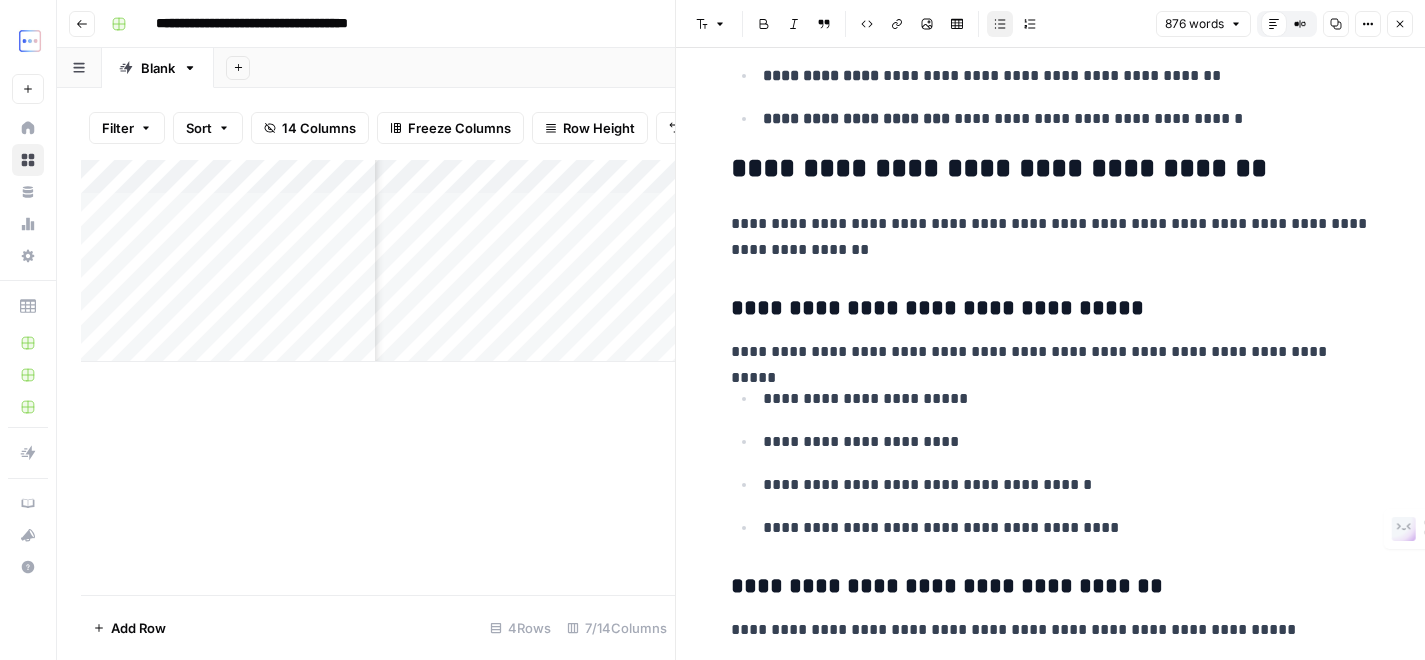 click on "Close" at bounding box center (1400, 24) 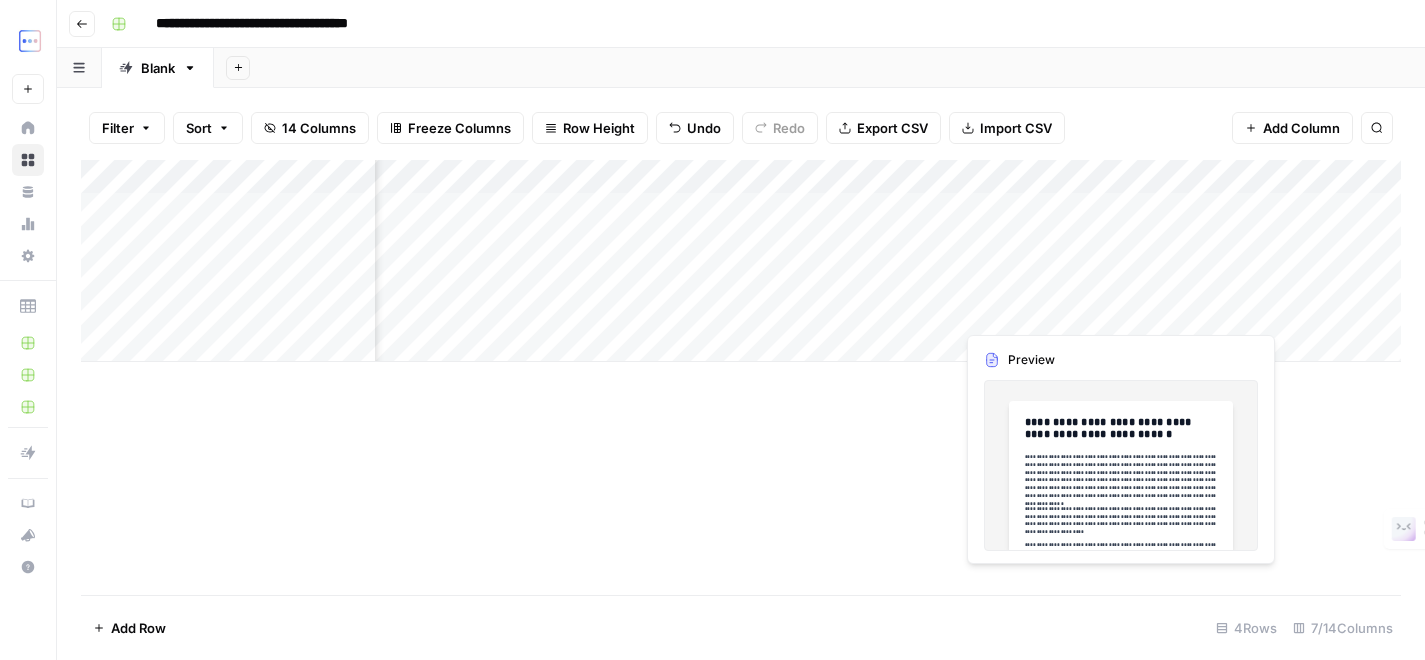 click on "Add Column" at bounding box center [741, 261] 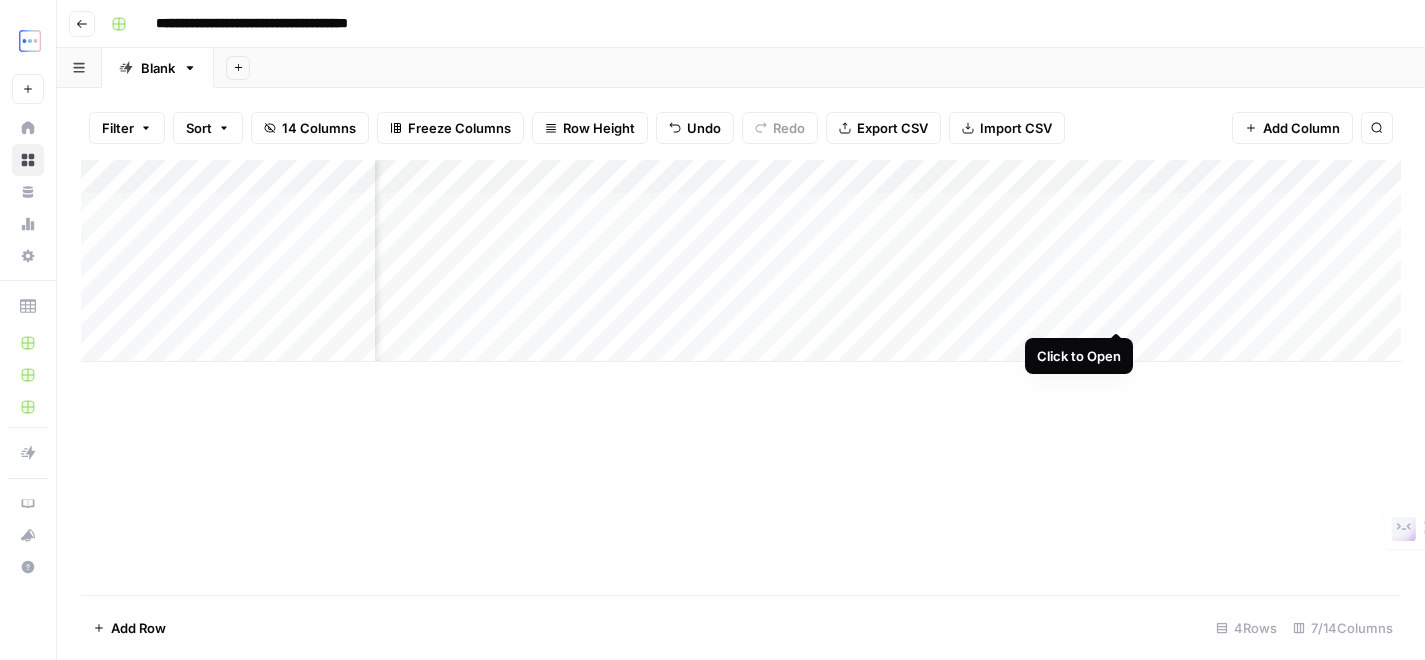 click on "Add Column" at bounding box center [741, 261] 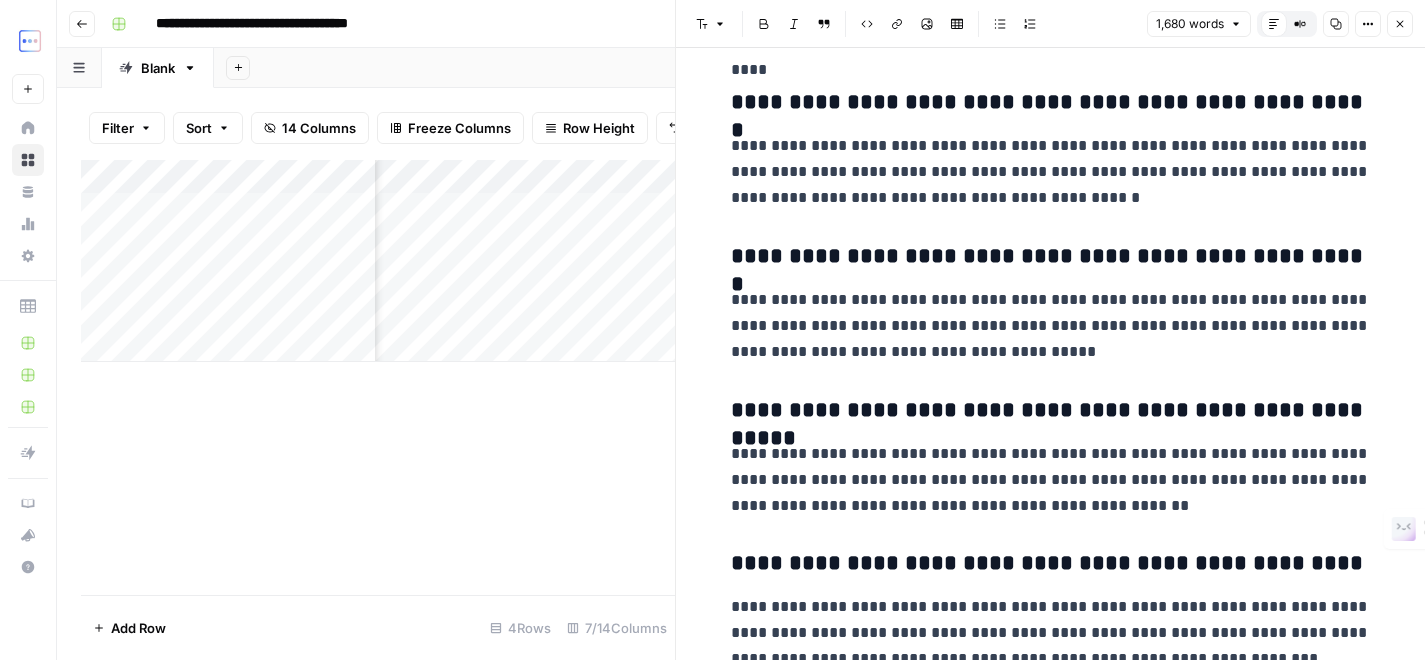 scroll, scrollTop: 7176, scrollLeft: 0, axis: vertical 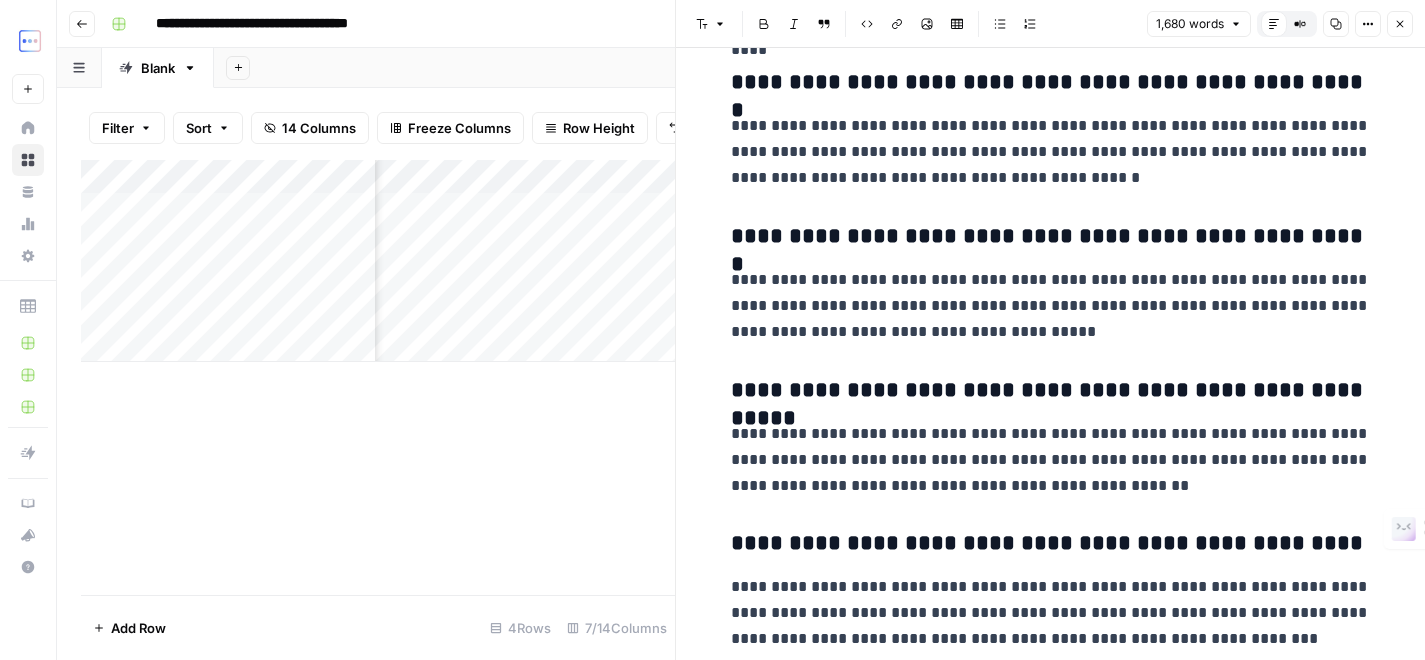 click on "Close" at bounding box center [1400, 24] 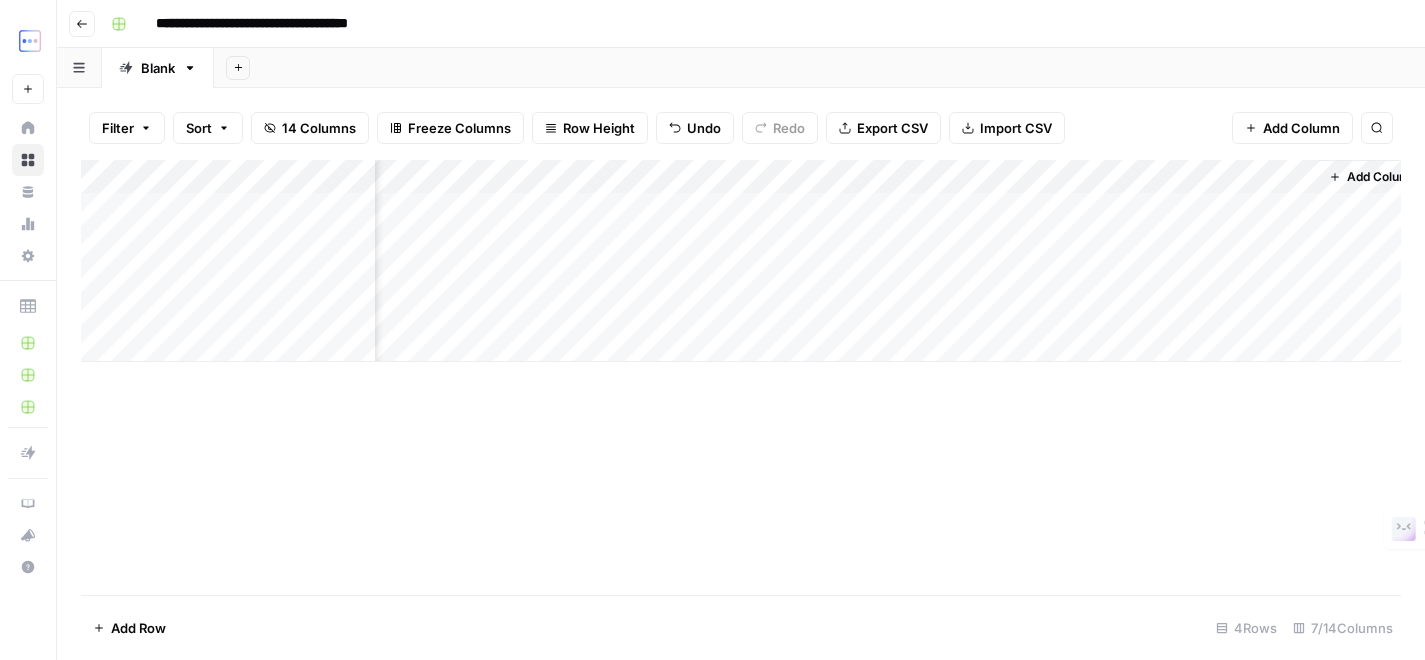 scroll, scrollTop: 0, scrollLeft: 492, axis: horizontal 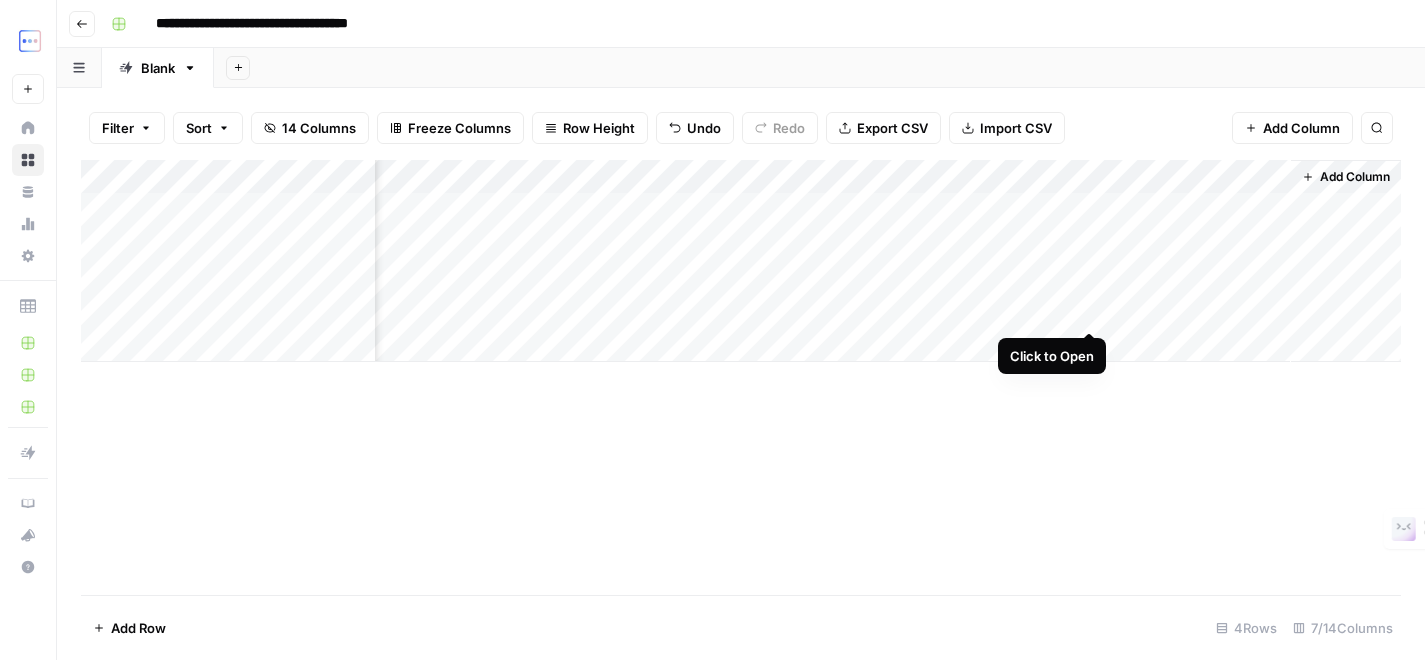 click on "Add Column" at bounding box center [741, 261] 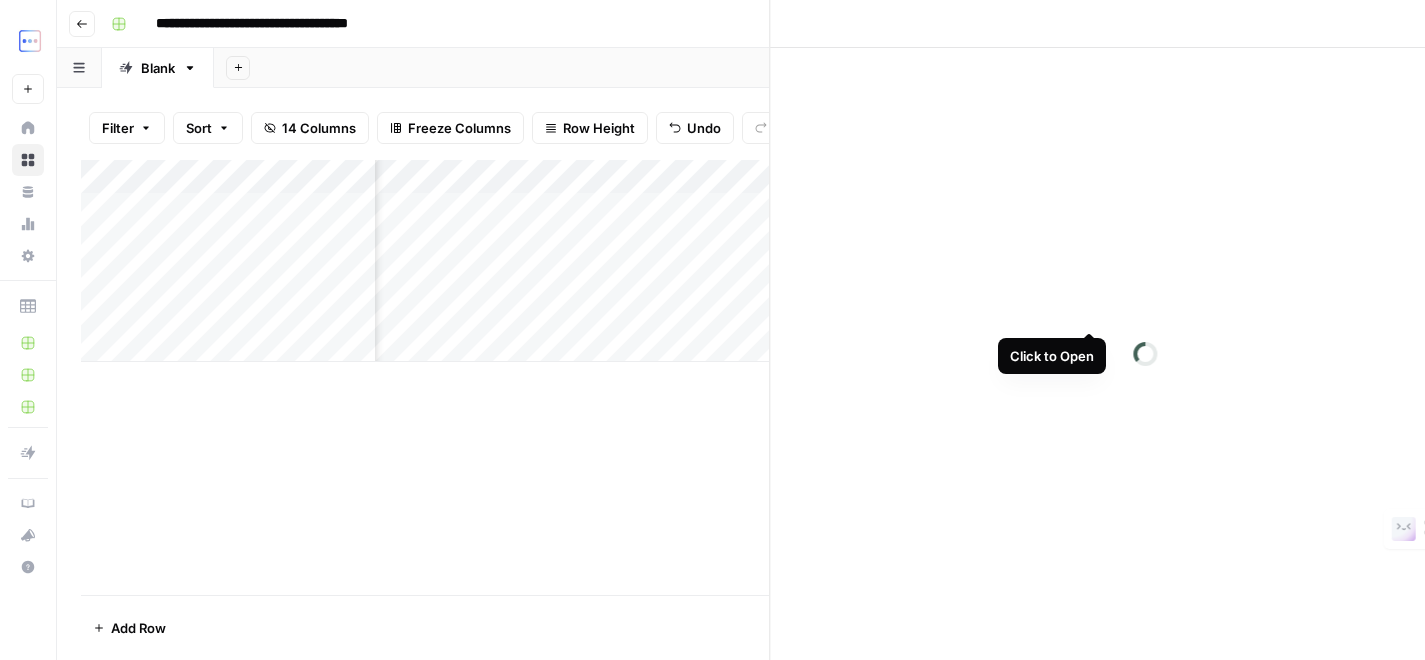 scroll, scrollTop: 0, scrollLeft: 476, axis: horizontal 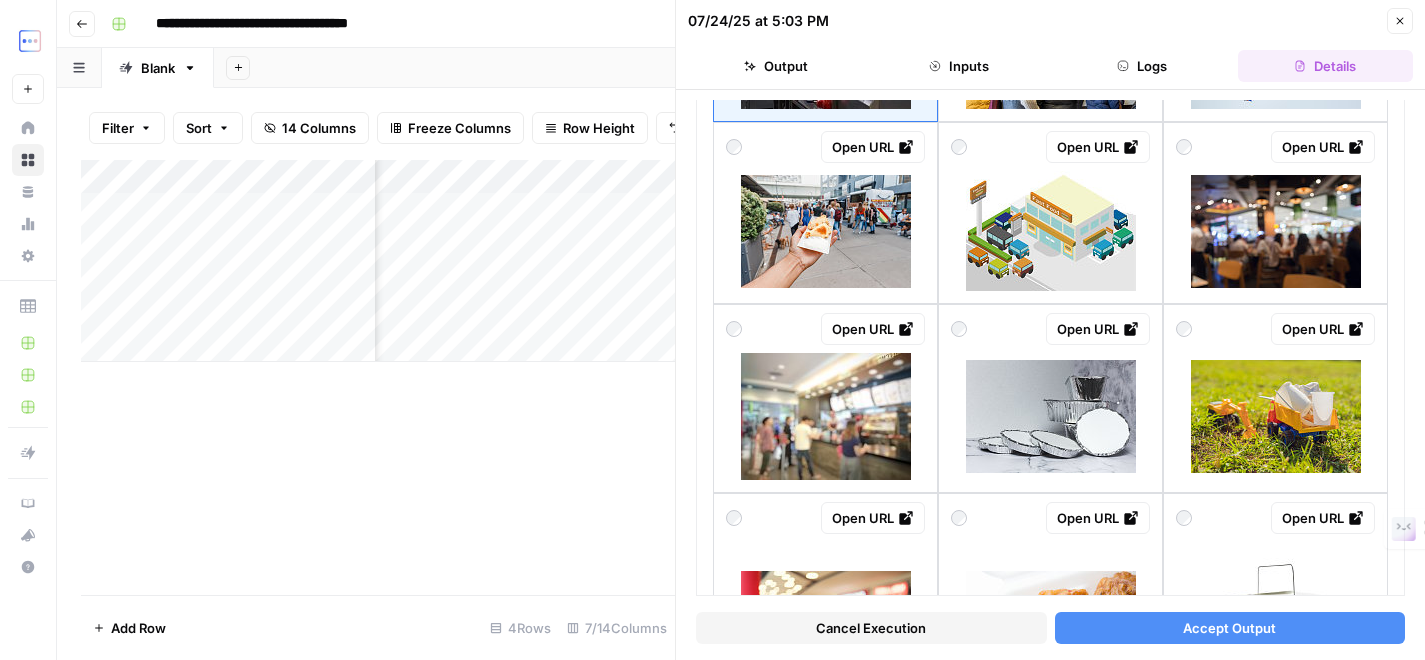 click on "Close" at bounding box center (1400, 21) 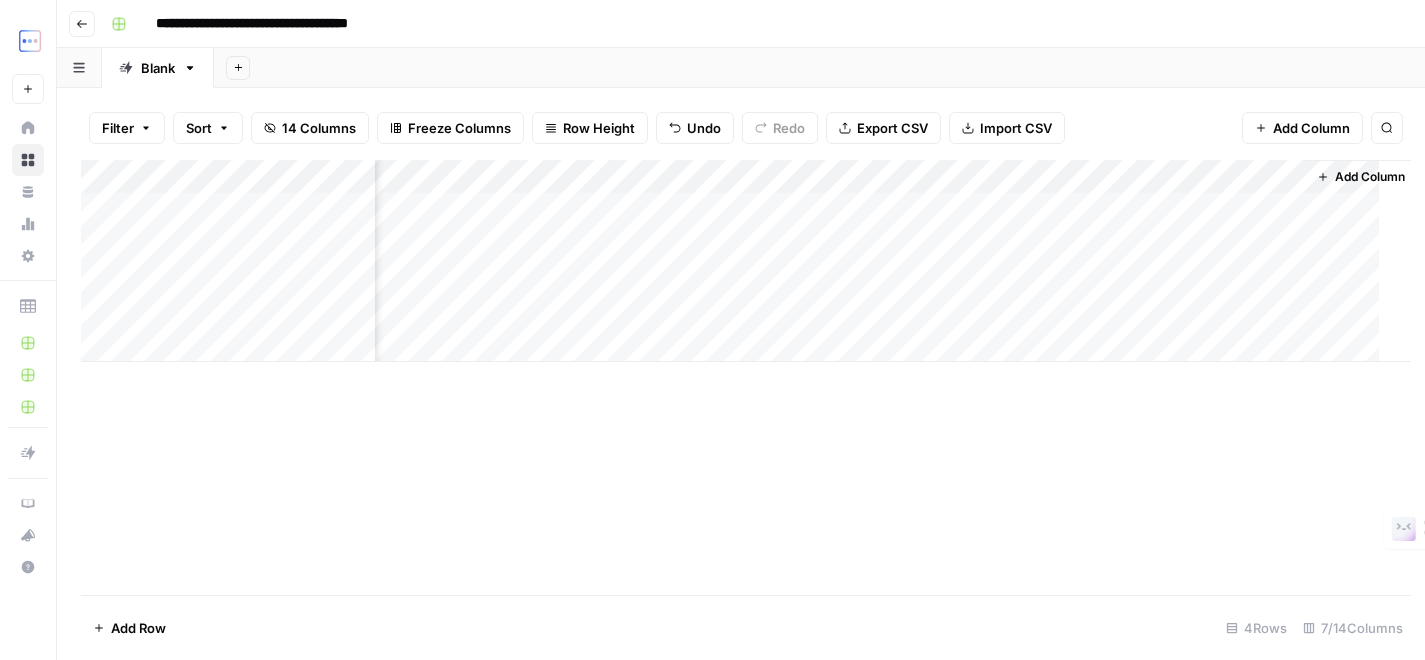 scroll, scrollTop: 0, scrollLeft: 468, axis: horizontal 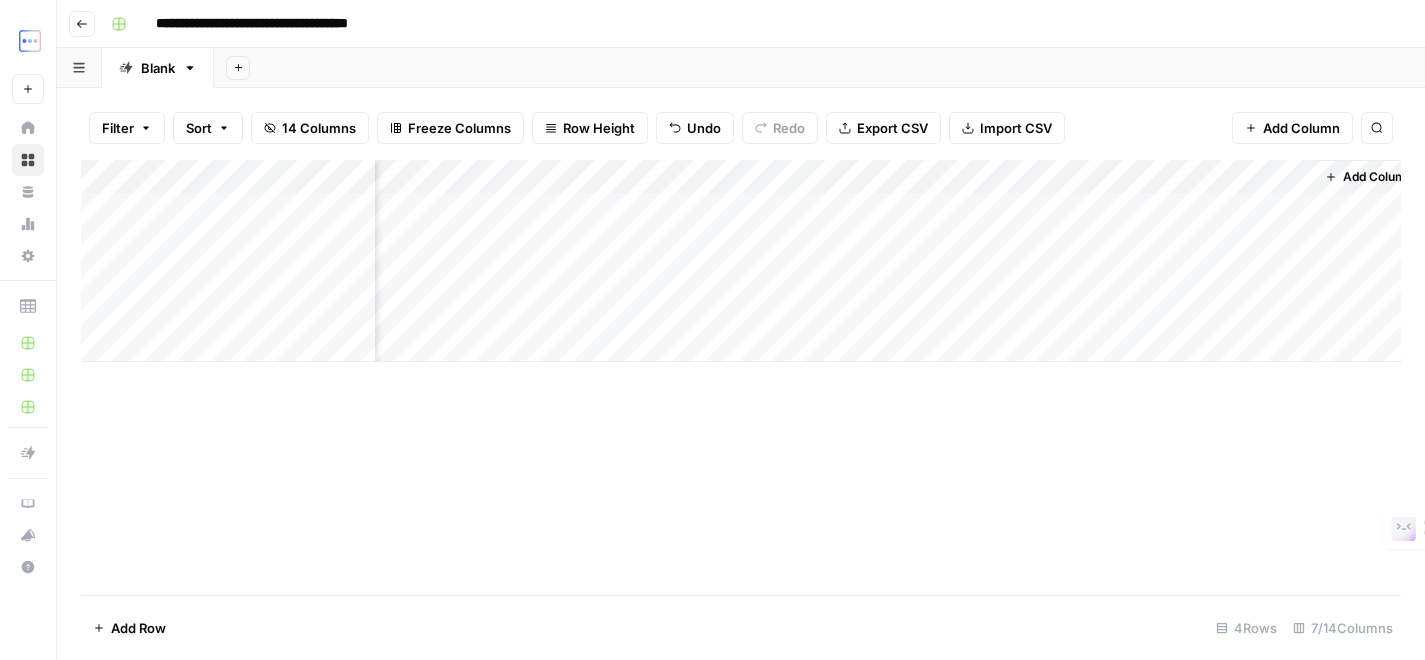 click on "Add Column" at bounding box center [741, 261] 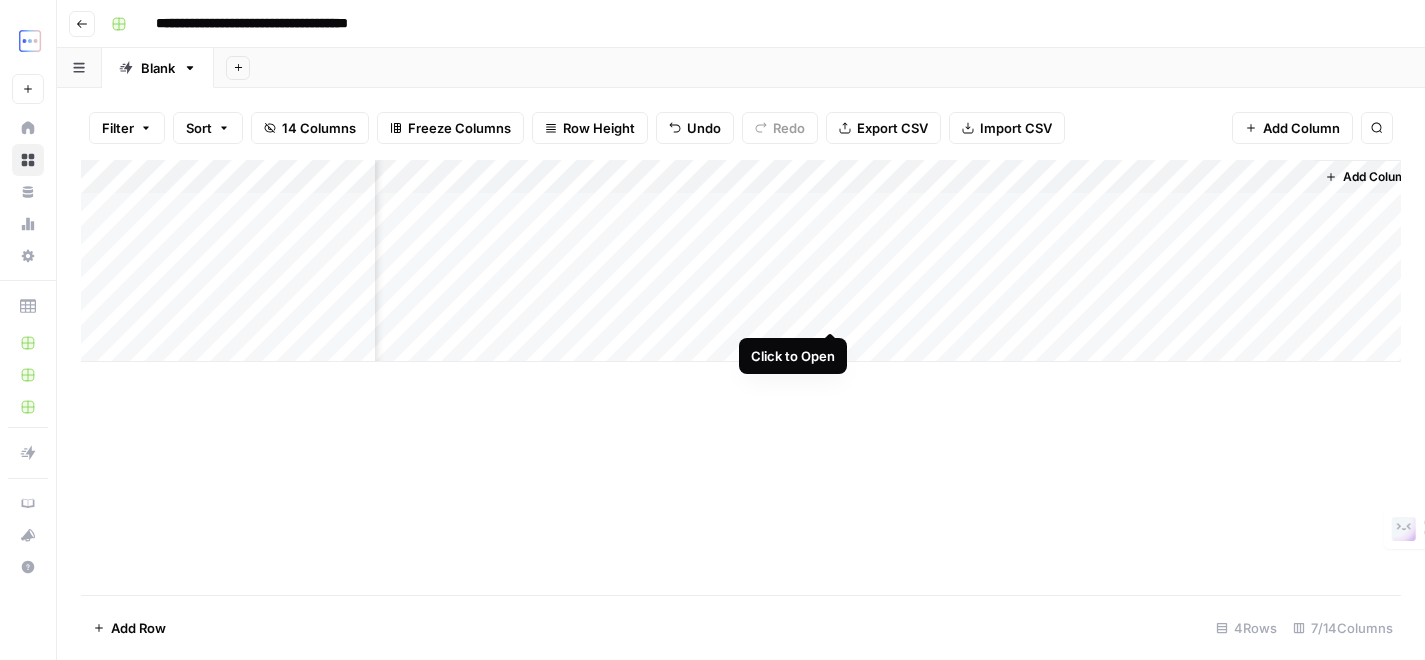 click on "Add Column" at bounding box center (741, 261) 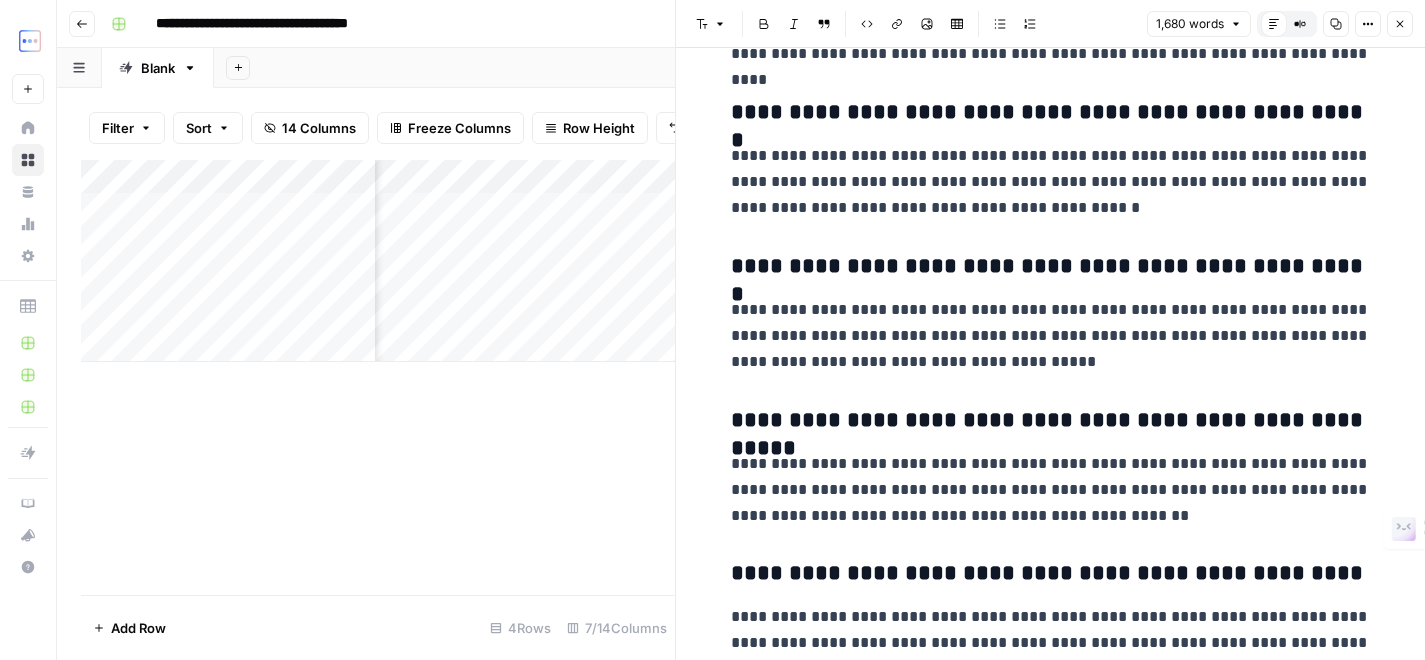 scroll, scrollTop: 7176, scrollLeft: 0, axis: vertical 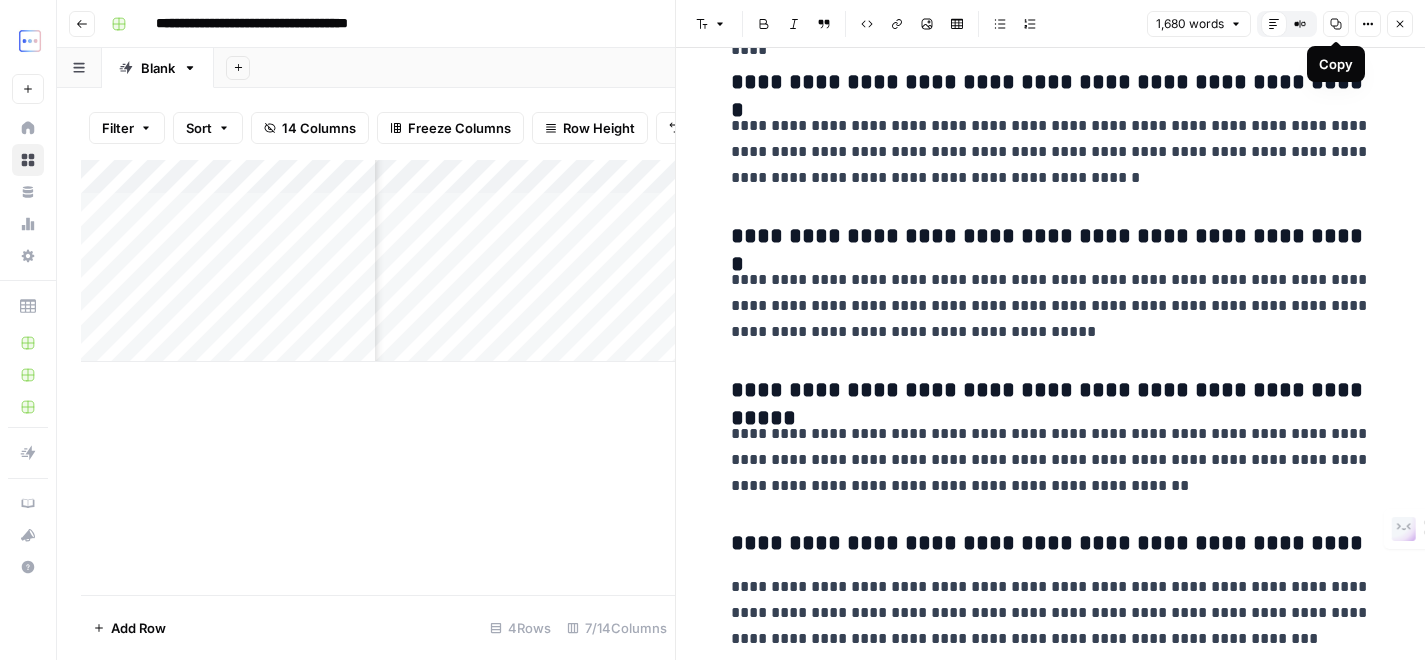 click 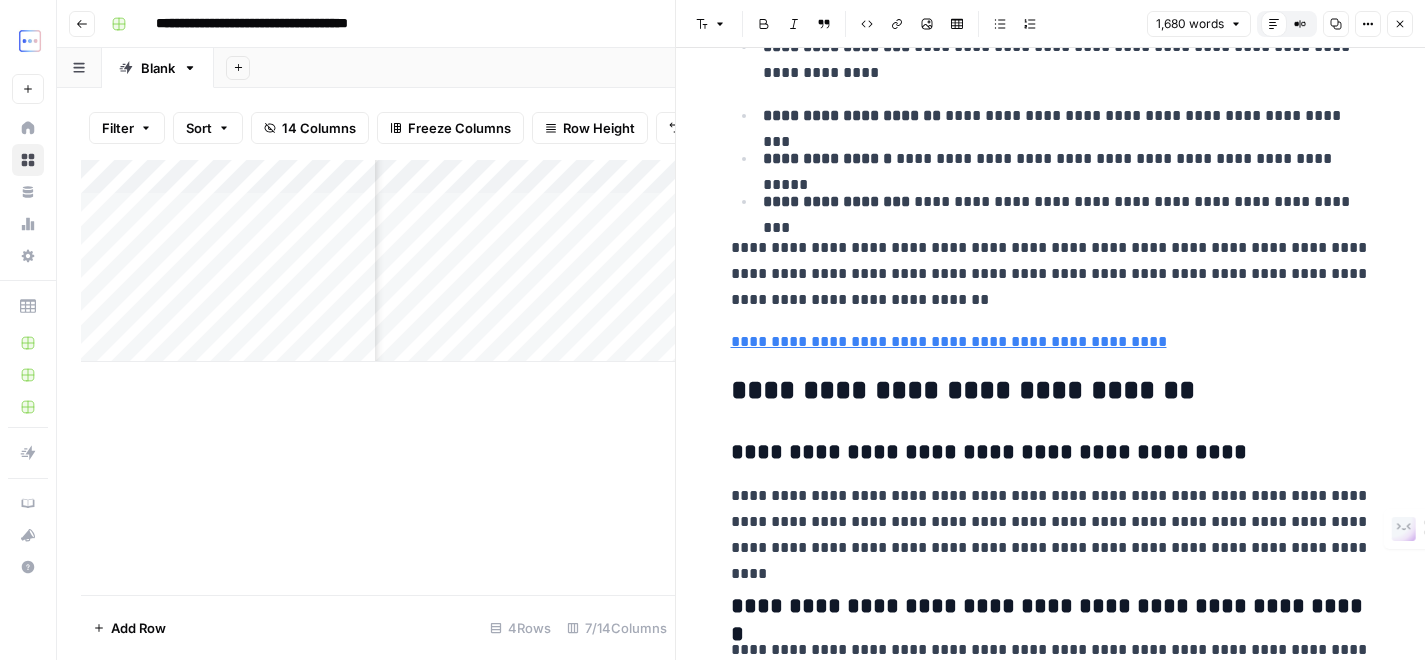 scroll, scrollTop: 6321, scrollLeft: 0, axis: vertical 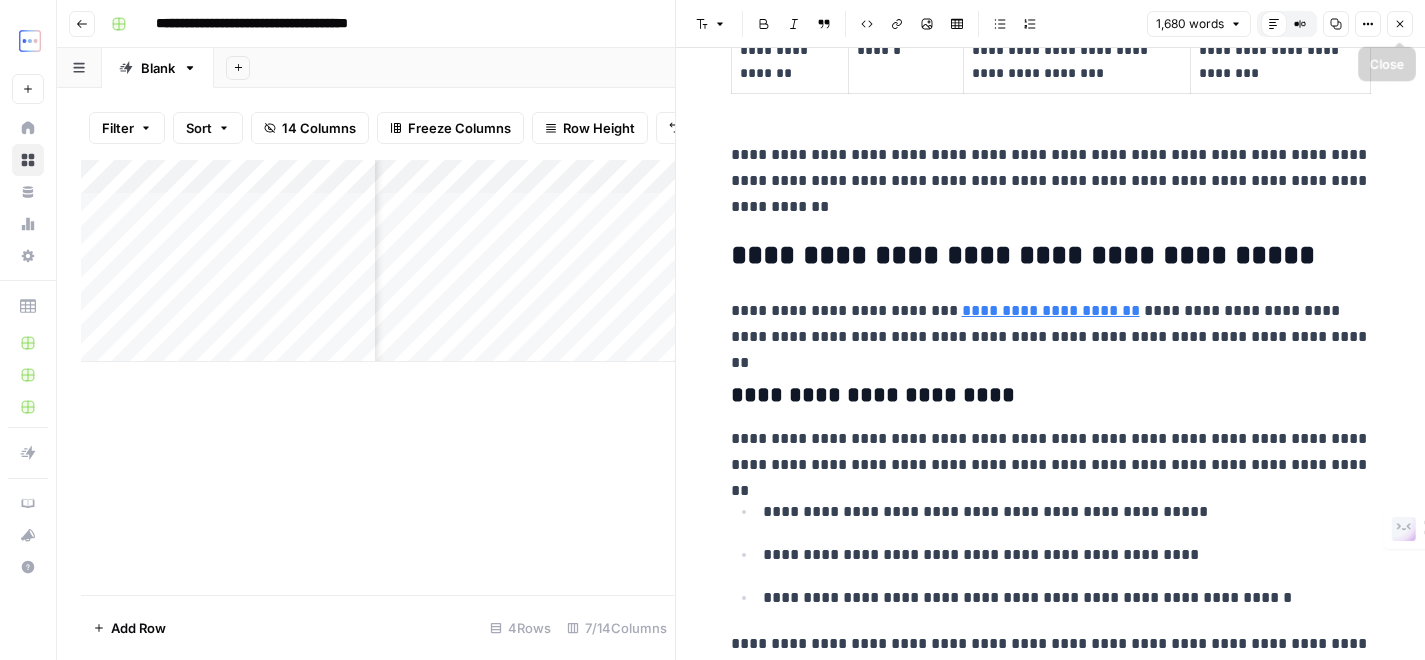 click 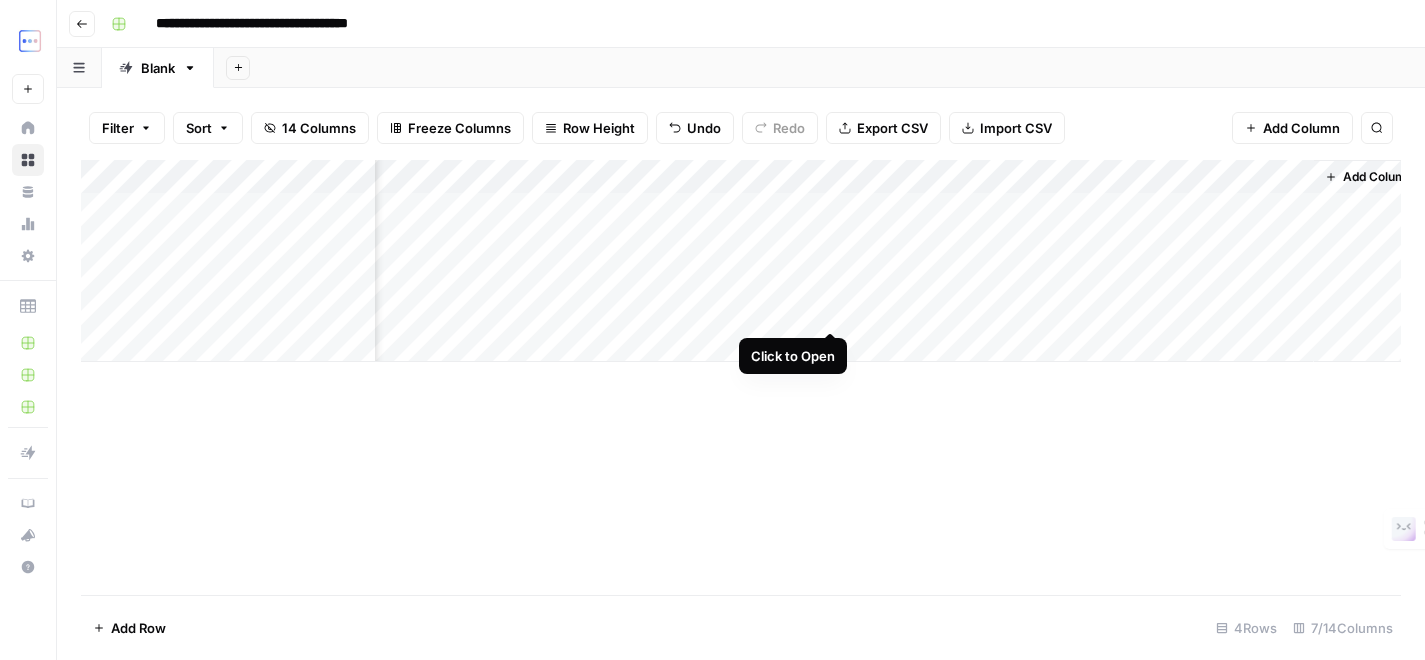 click on "Add Column" at bounding box center [741, 261] 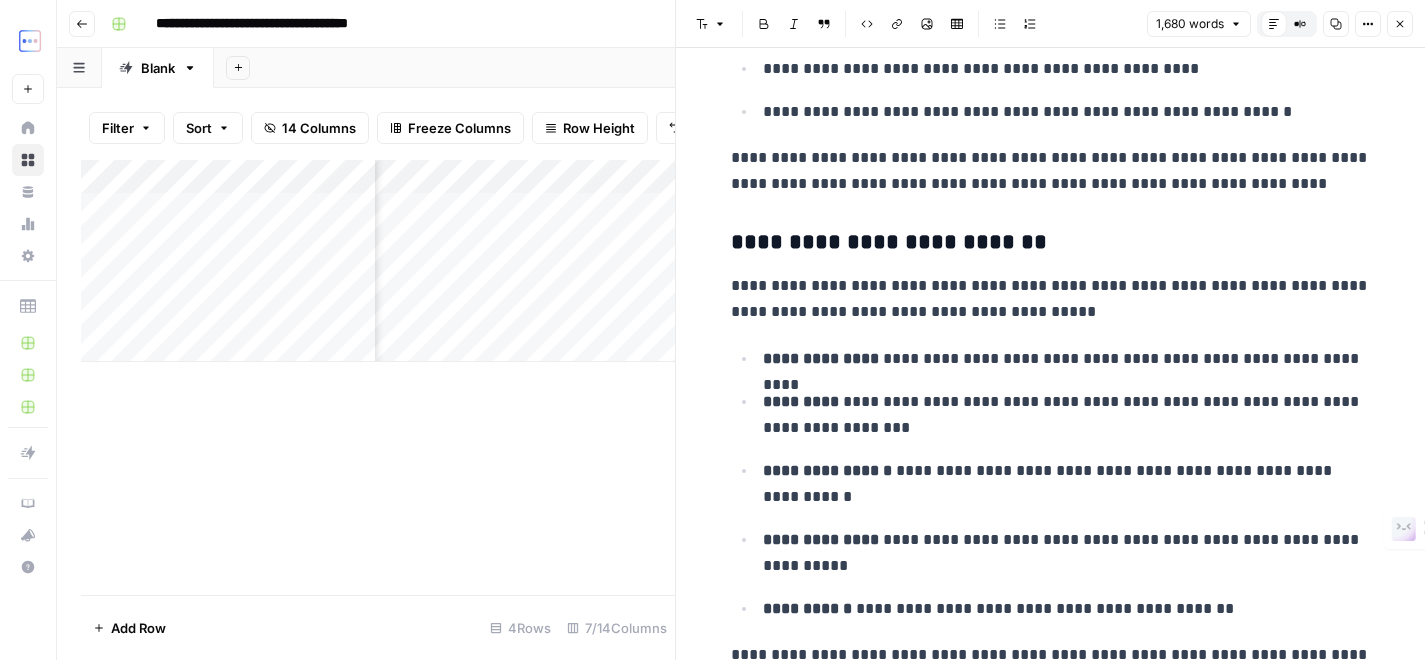 scroll, scrollTop: 1962, scrollLeft: 0, axis: vertical 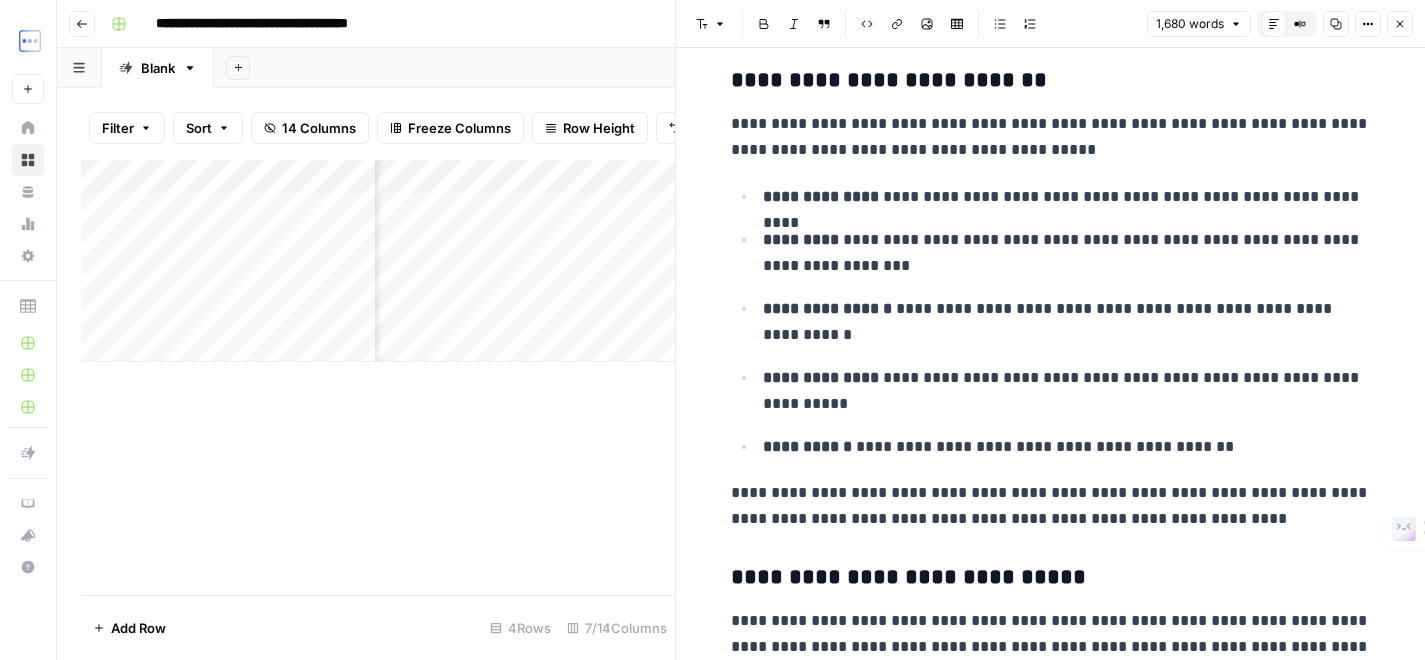 click on "Options" at bounding box center (1368, 24) 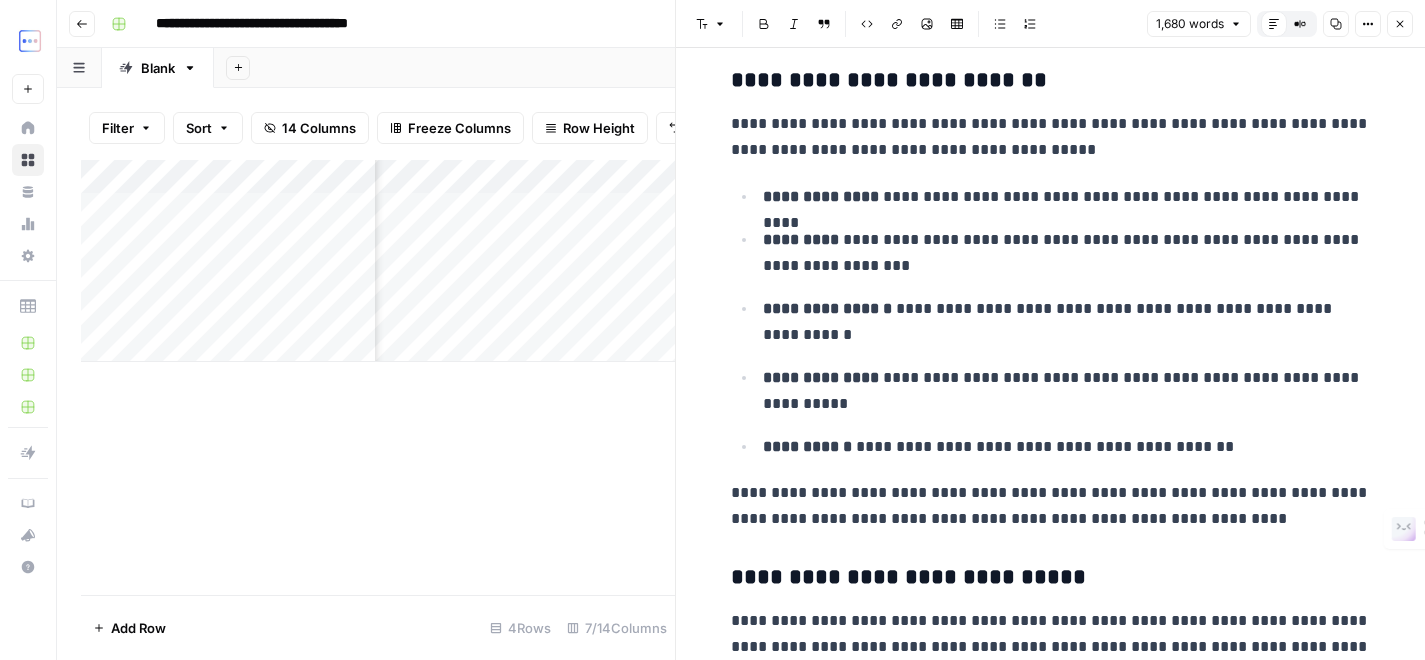 click on "**********" at bounding box center [1067, 253] 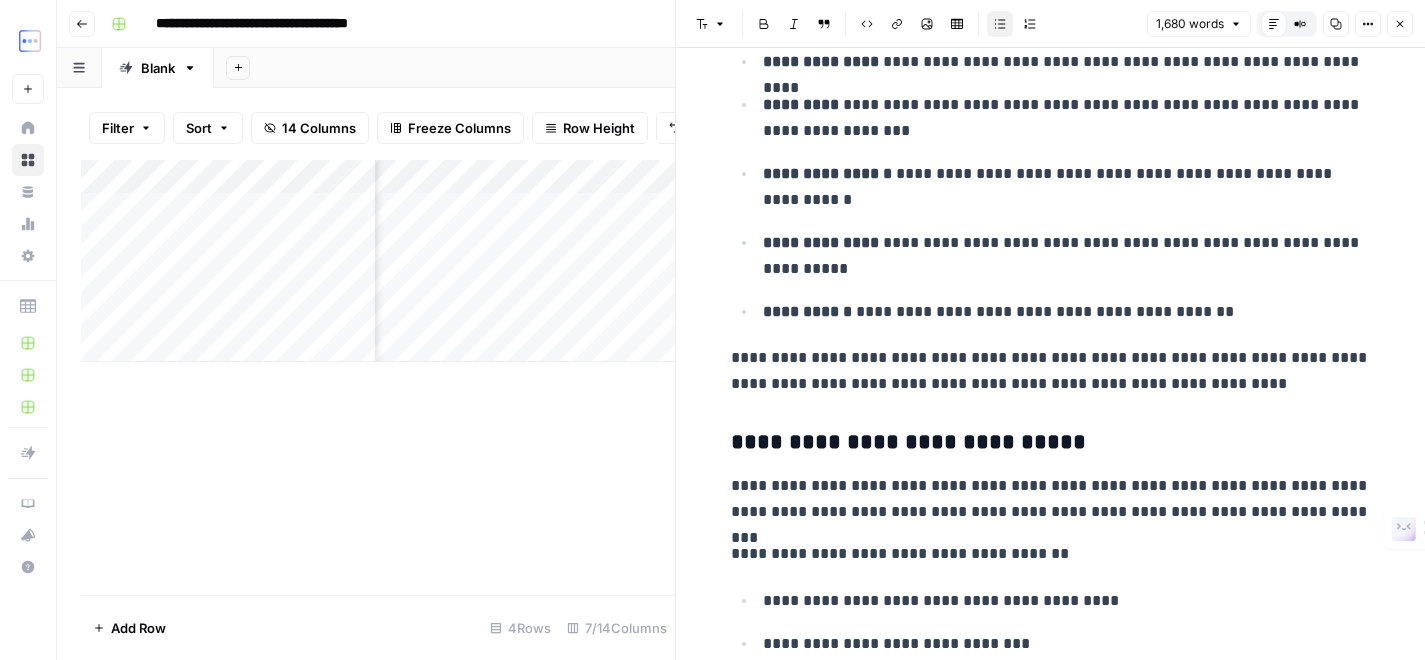 scroll, scrollTop: 2055, scrollLeft: 0, axis: vertical 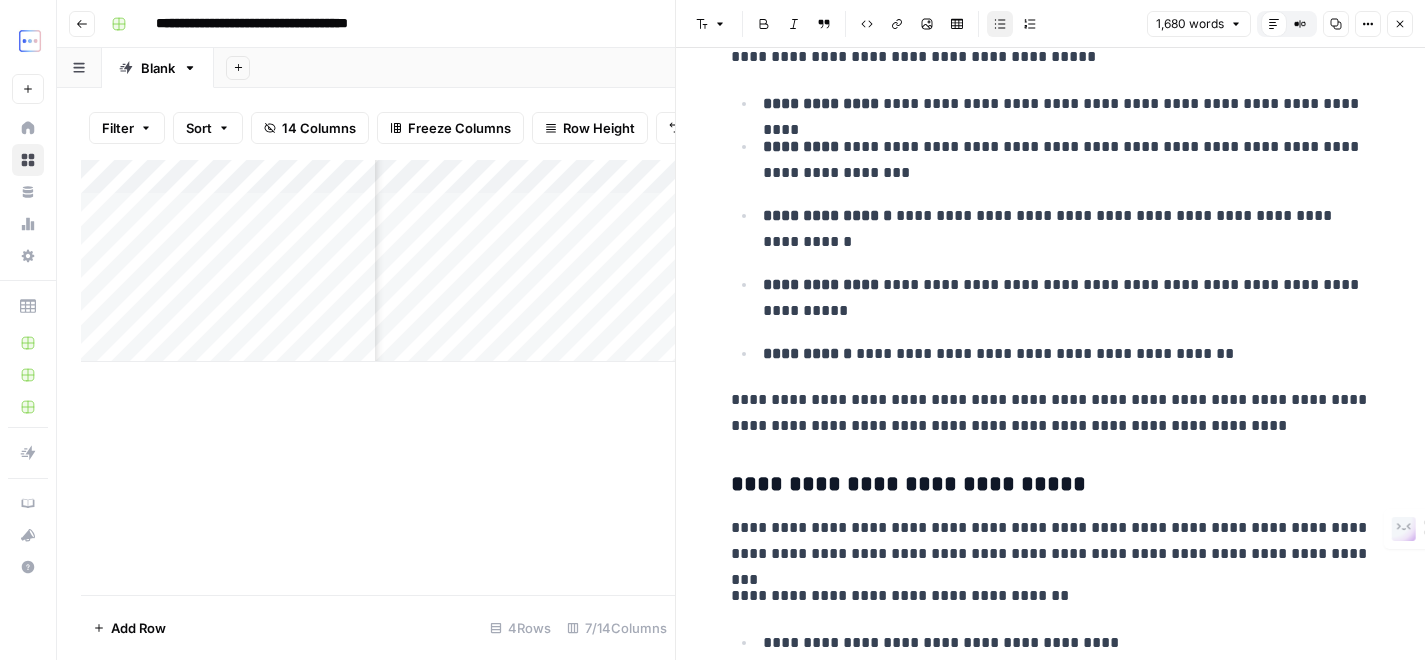 click 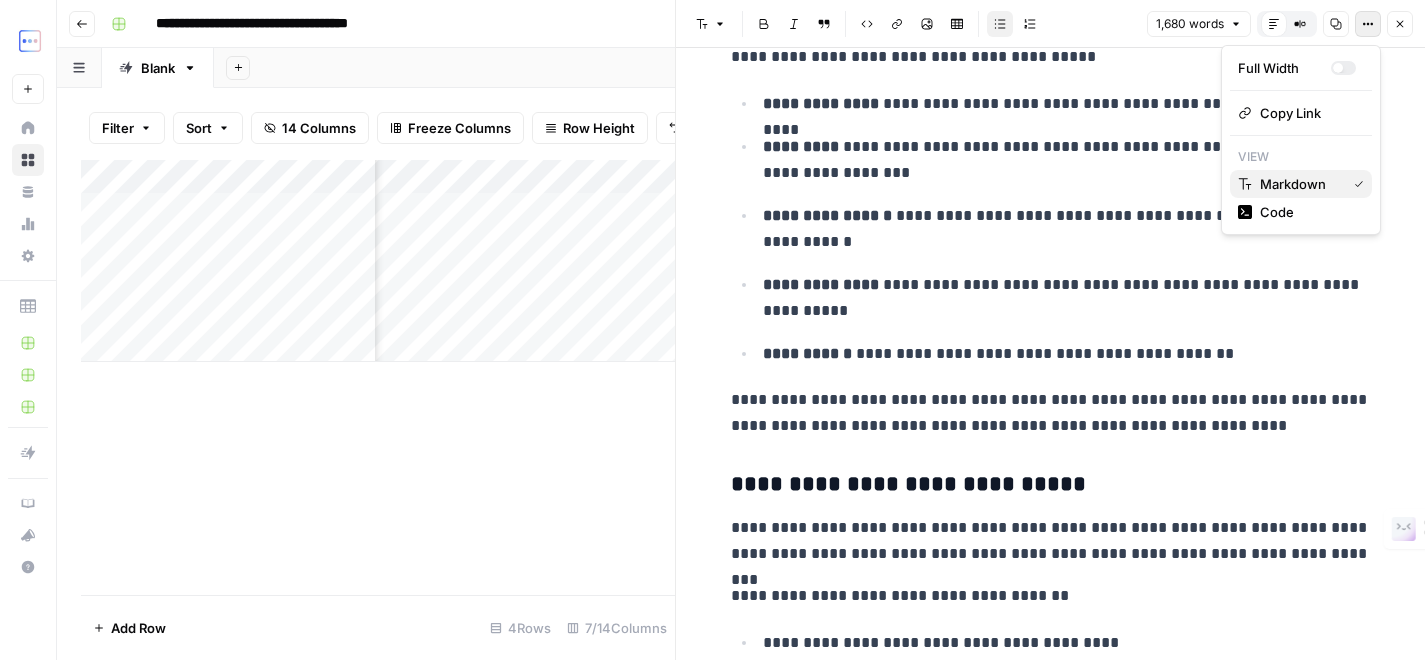 click on "Markdown" at bounding box center (1299, 184) 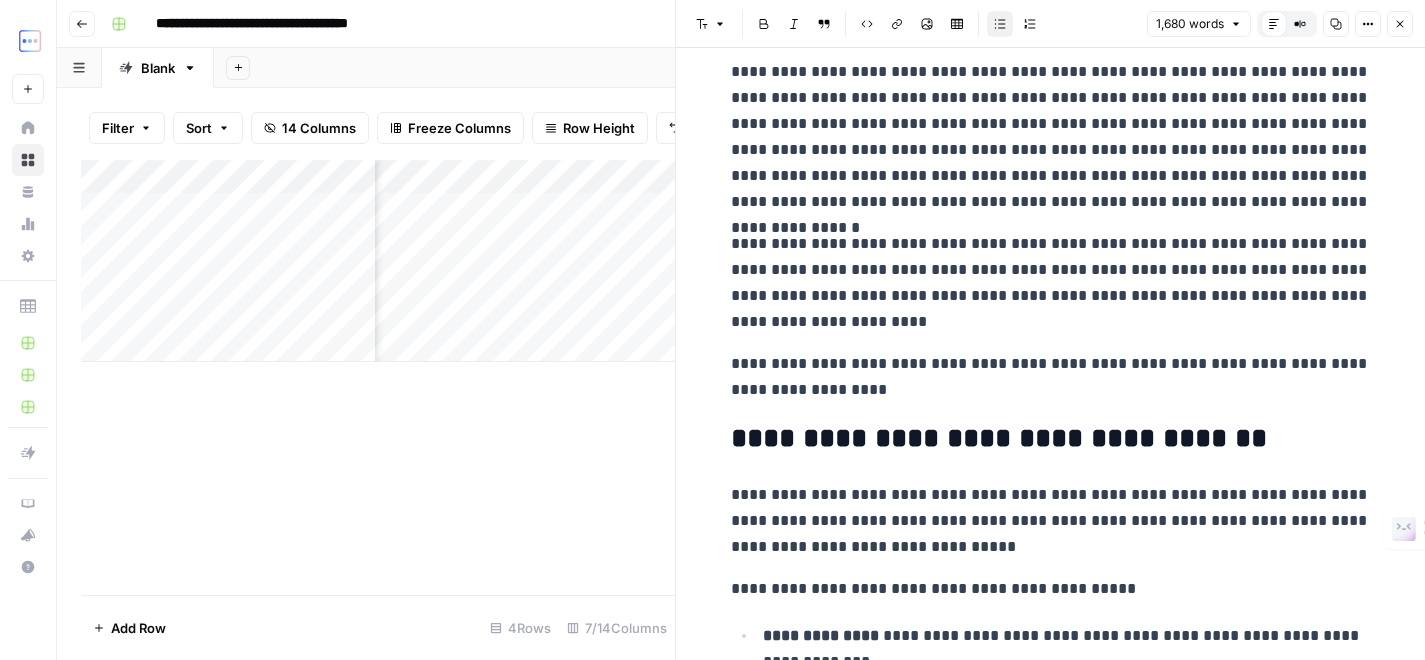 scroll, scrollTop: 0, scrollLeft: 0, axis: both 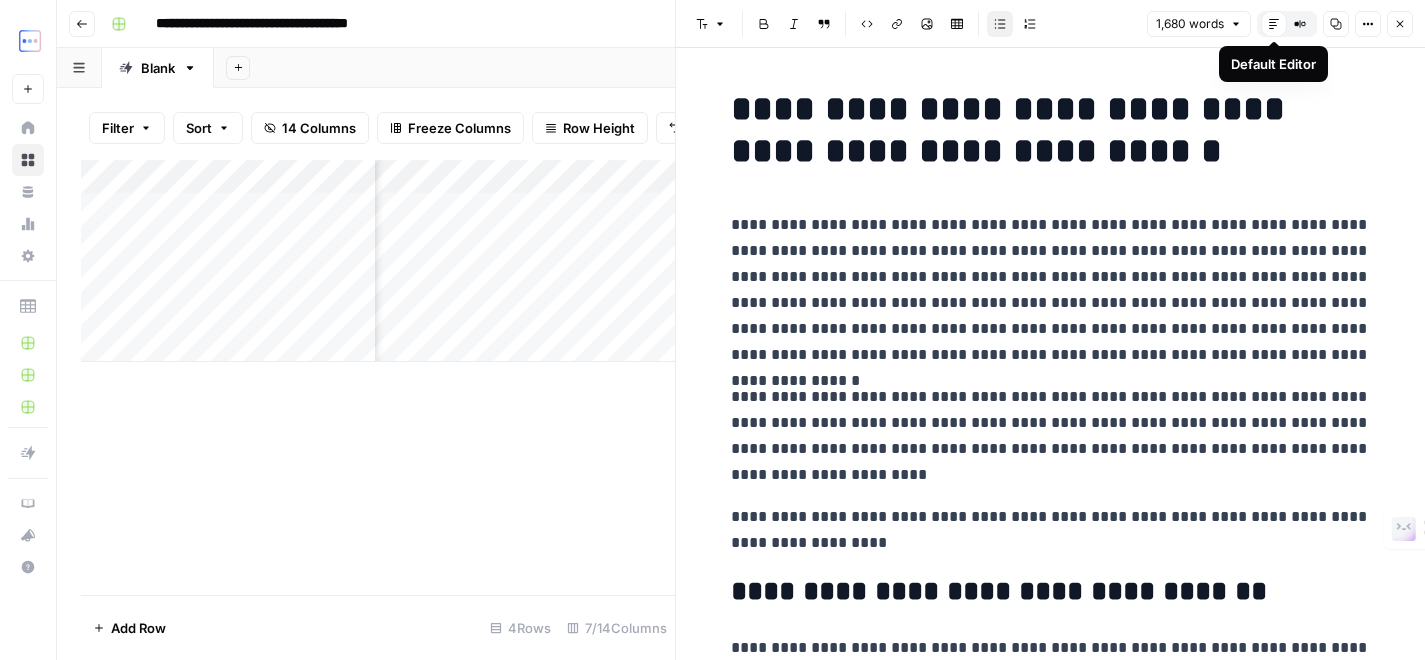 click on "Default Editor" at bounding box center [1274, 24] 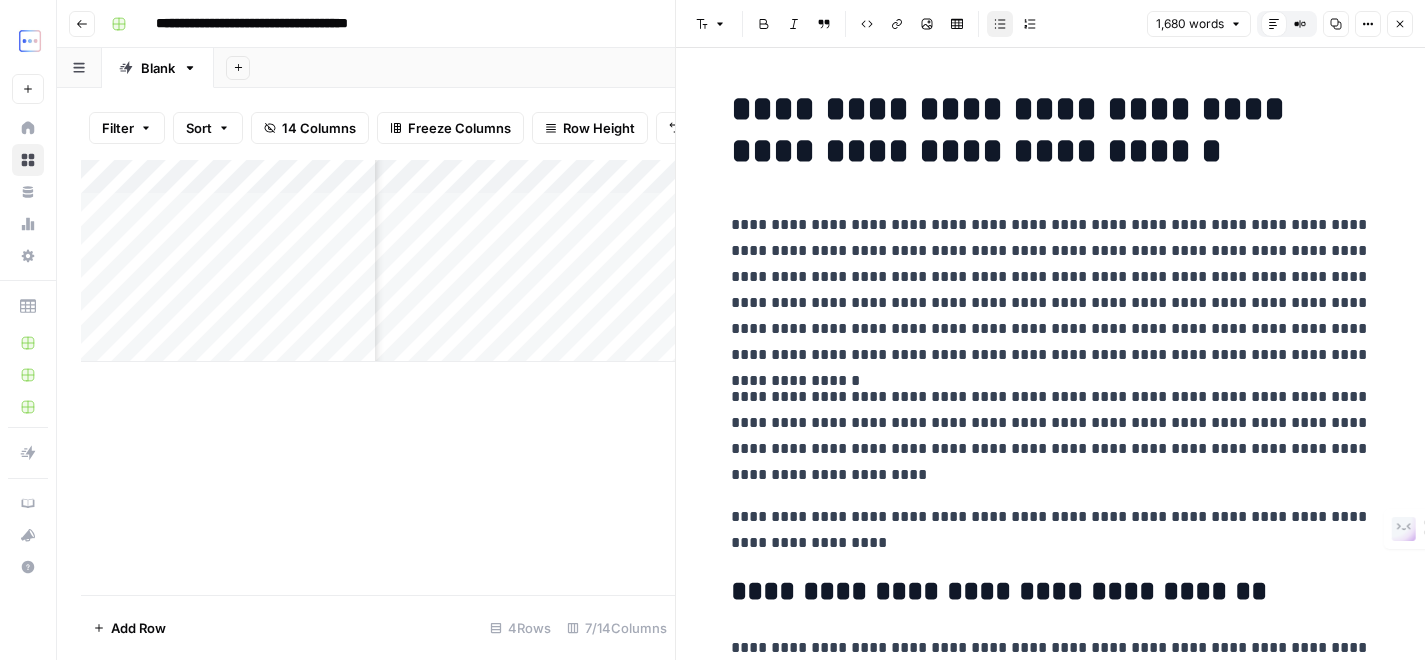 click on "**********" at bounding box center (1051, 3958) 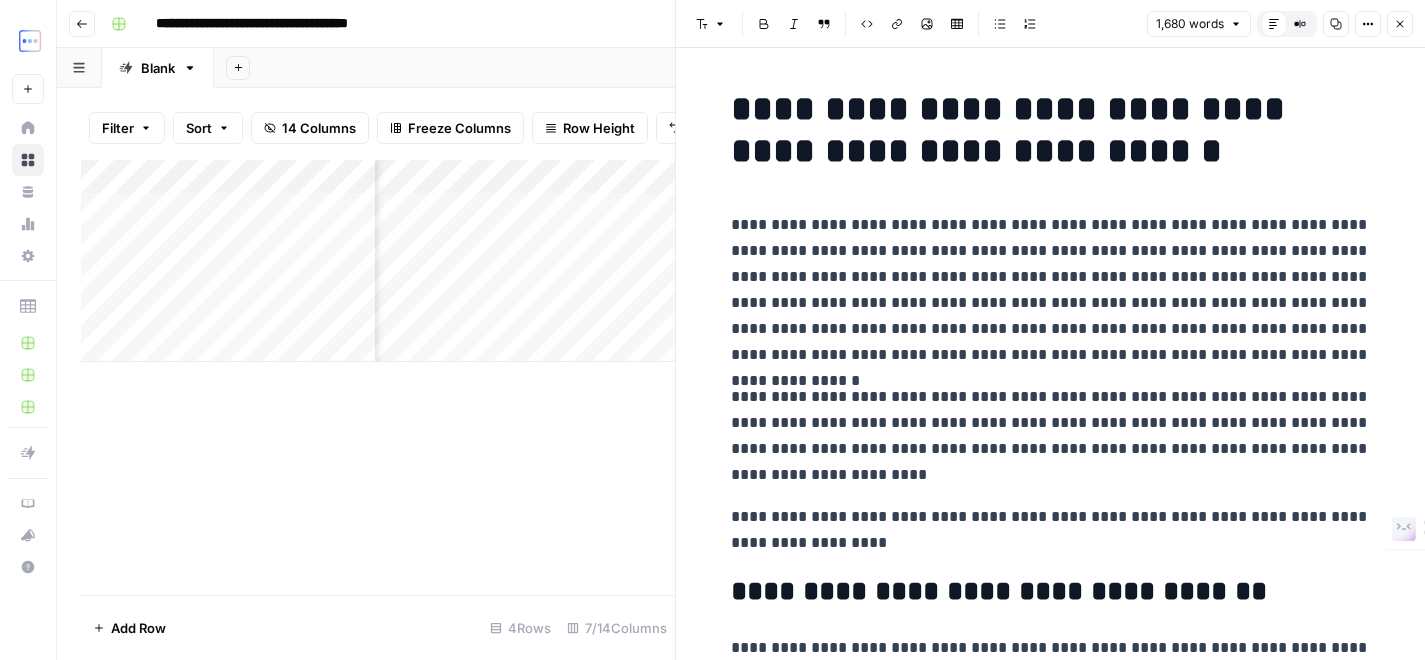 scroll, scrollTop: 7176, scrollLeft: 0, axis: vertical 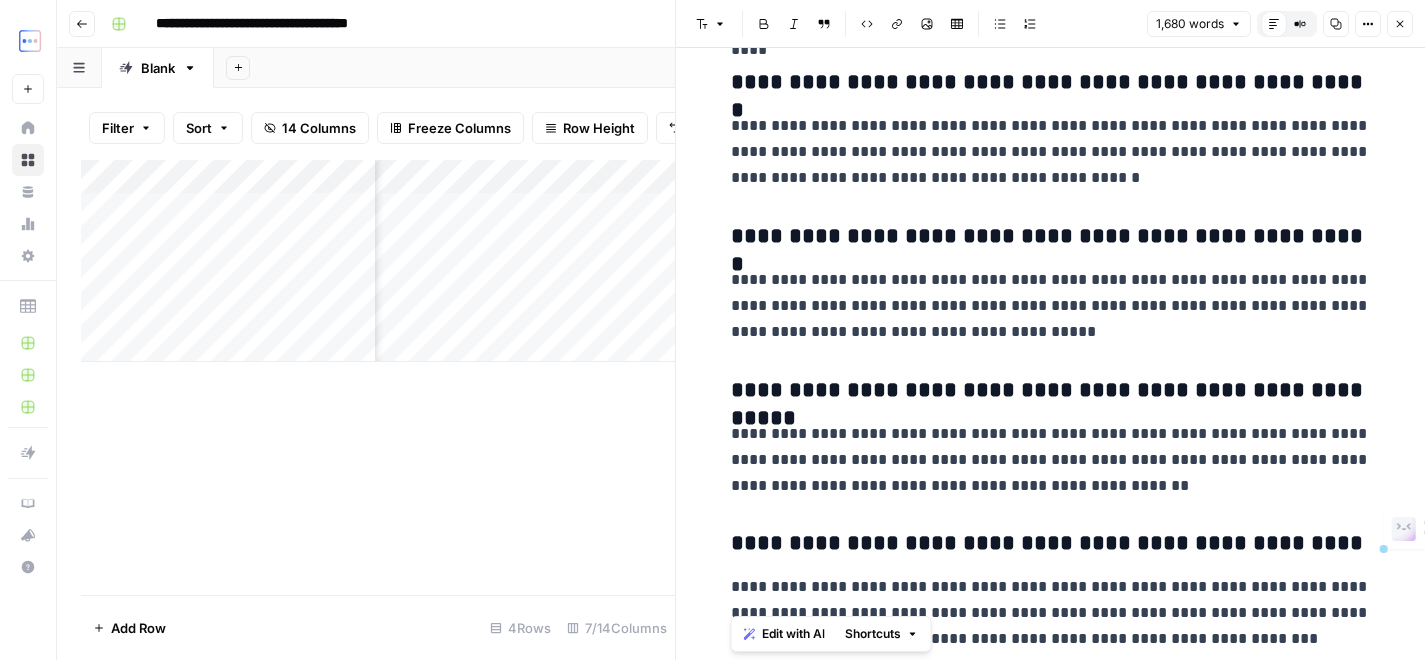 copy on "**********" 